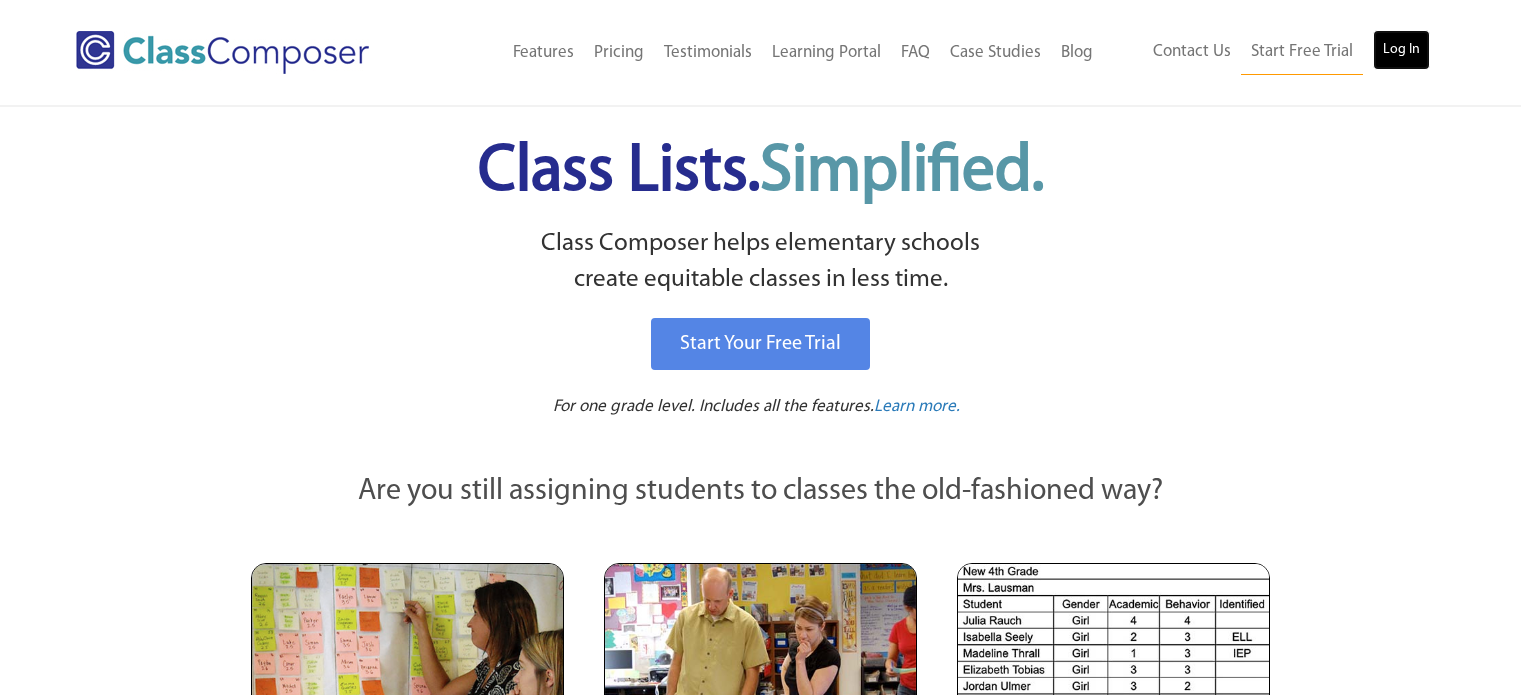 click on "Log In" at bounding box center (1401, 50) 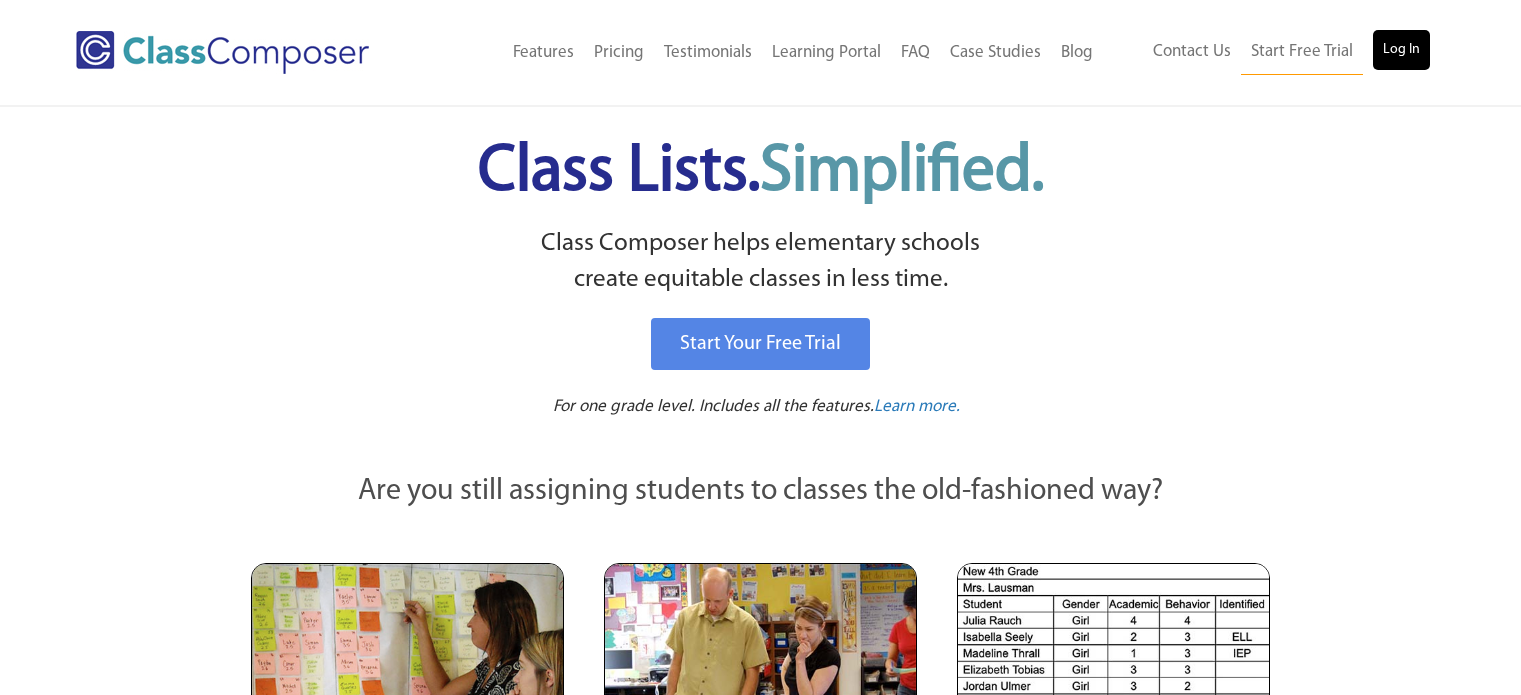 scroll, scrollTop: 0, scrollLeft: 0, axis: both 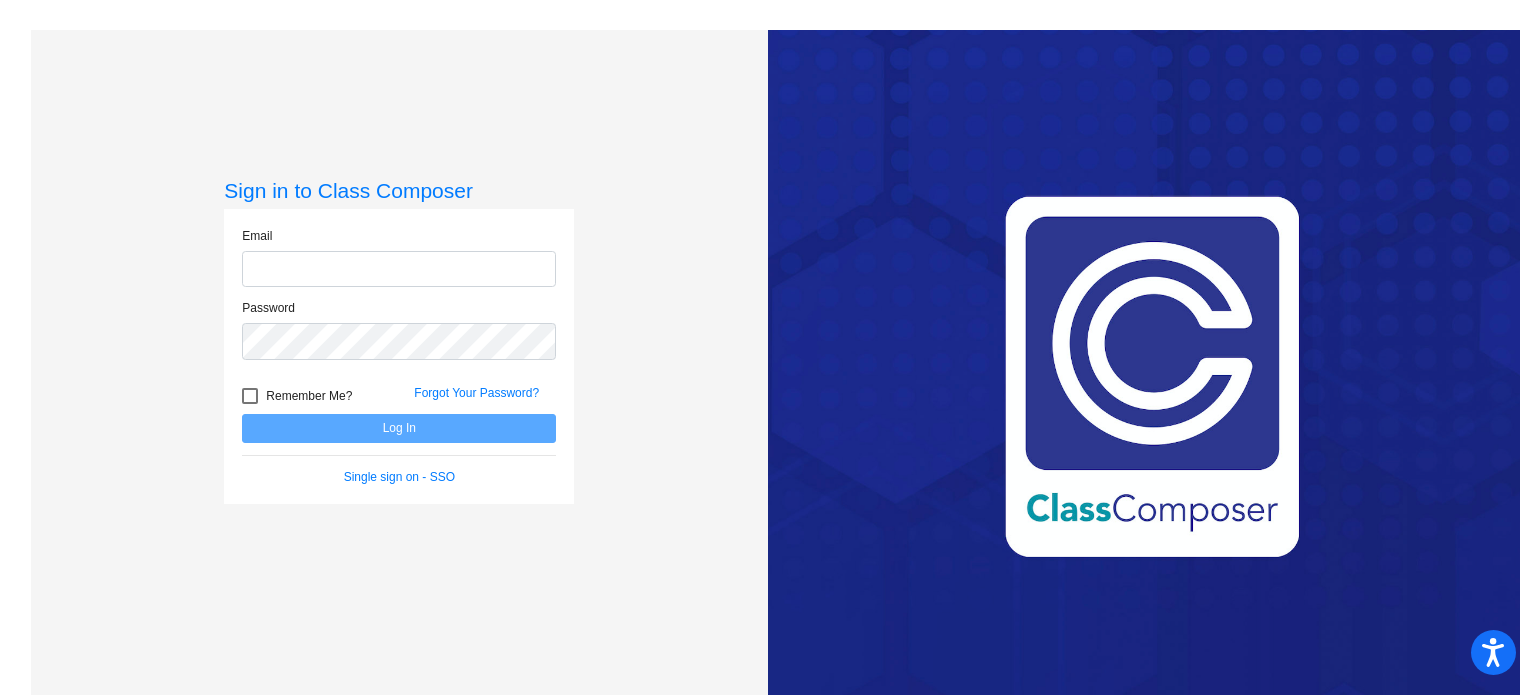 click 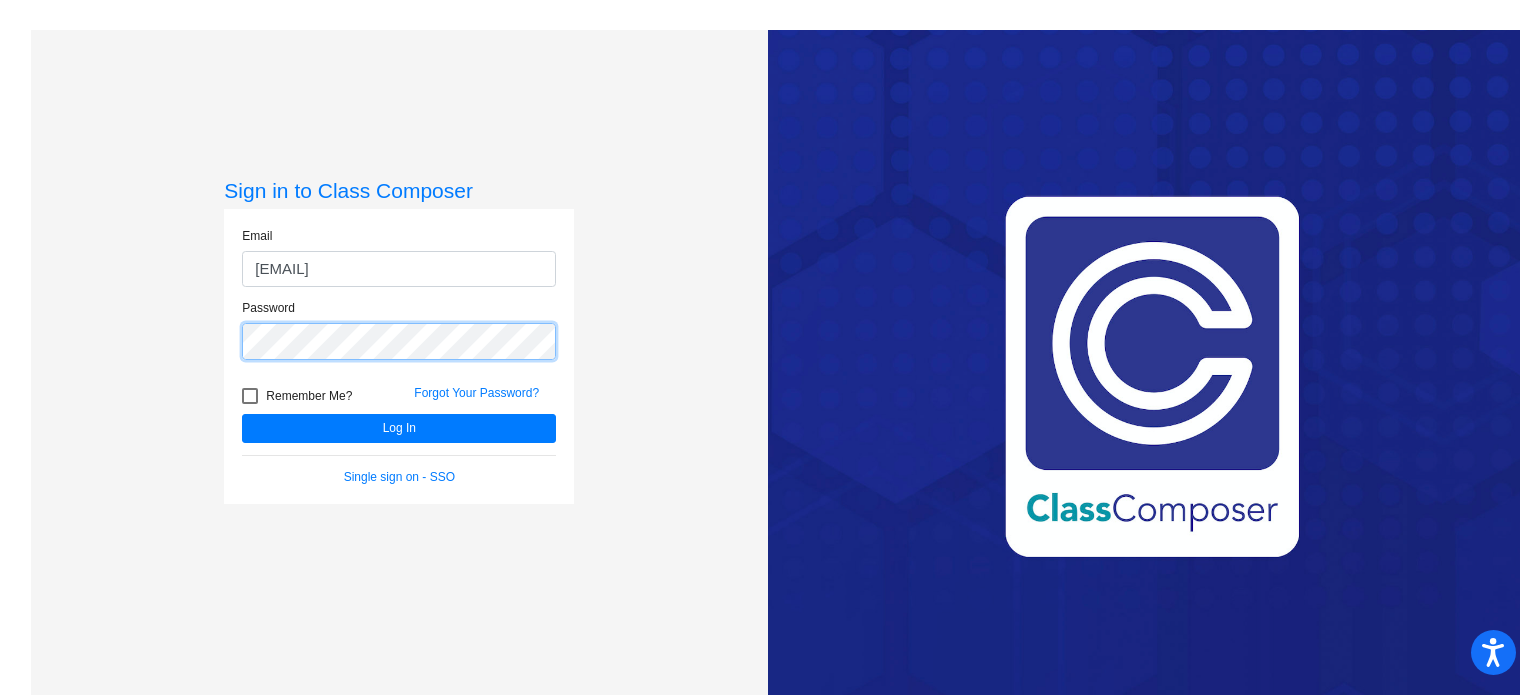 click on "Log In" 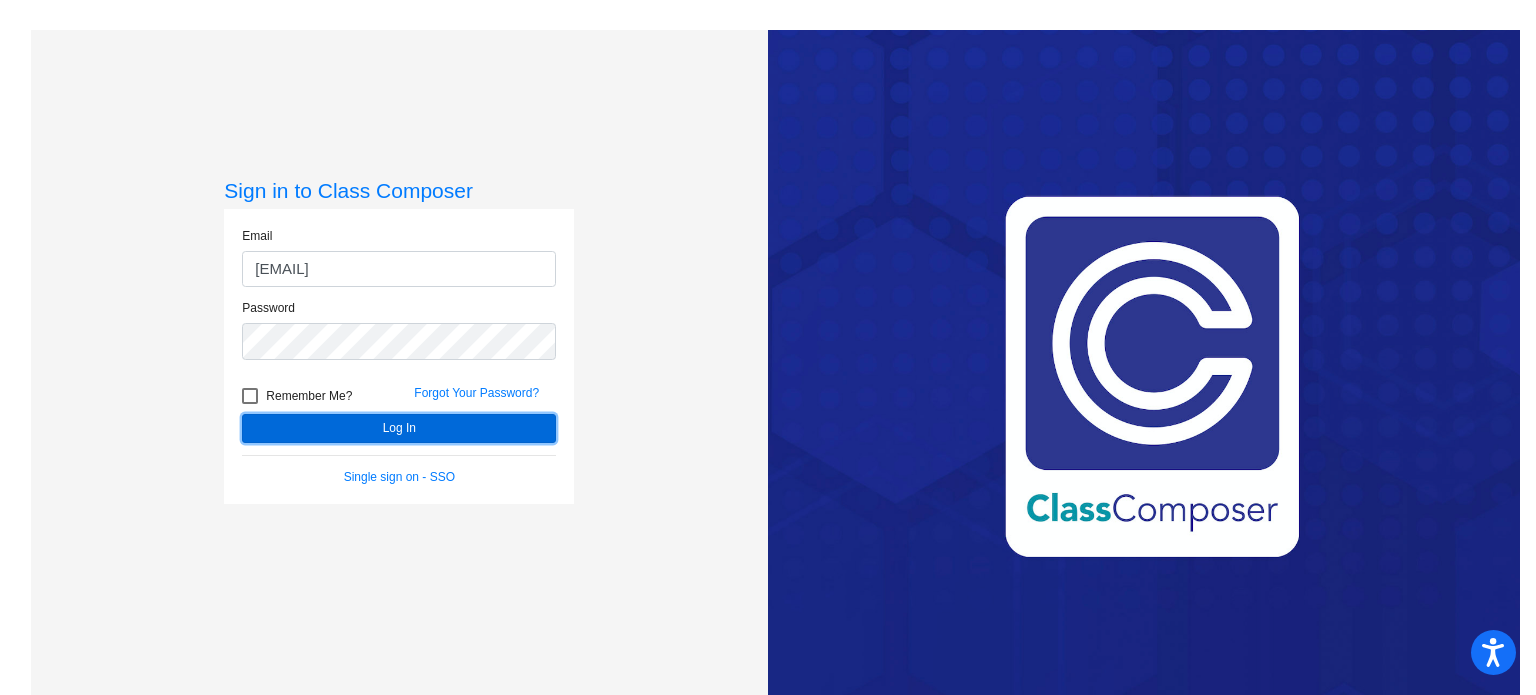 click on "Log In" 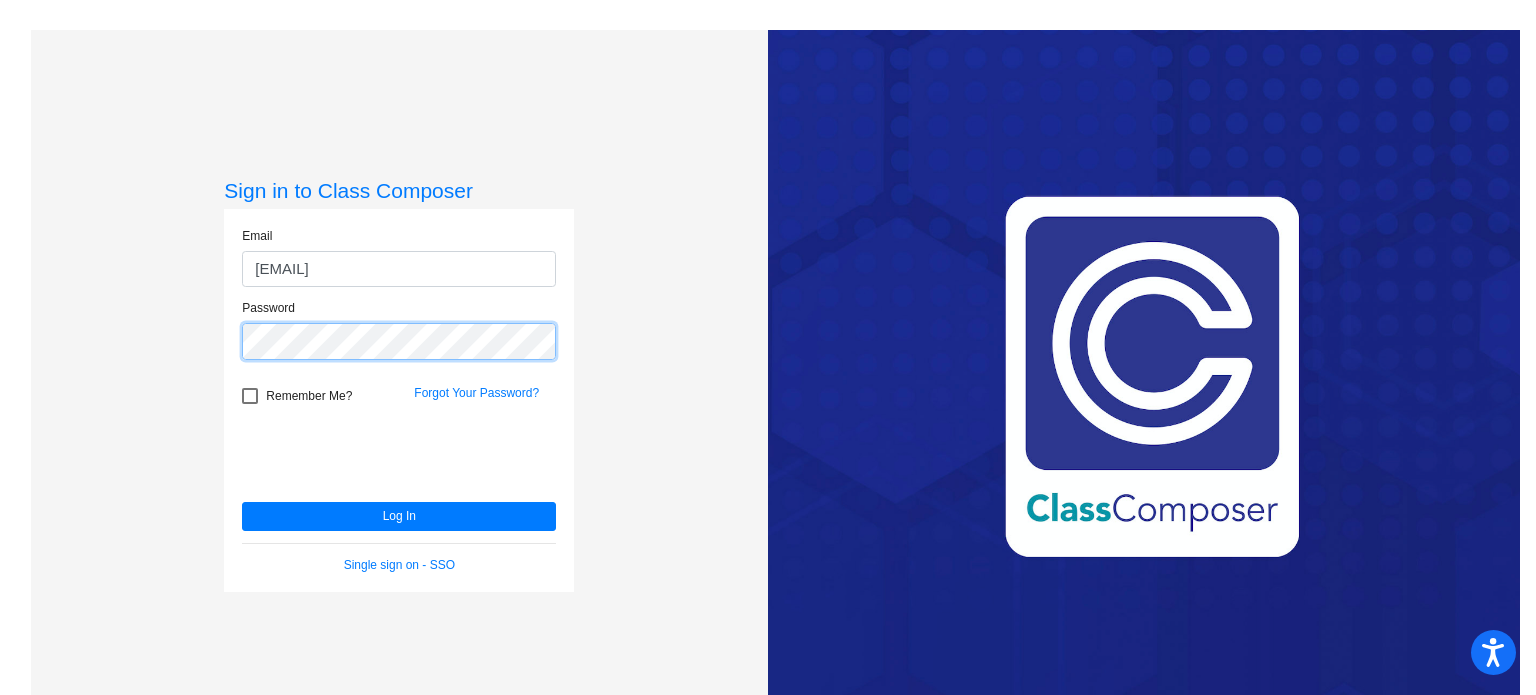 click on "Sign in to Class Composer Email janicegarcia@w-usd.org Password   Remember Me? Forgot Your Password?  Log In   Single sign on - SSO" 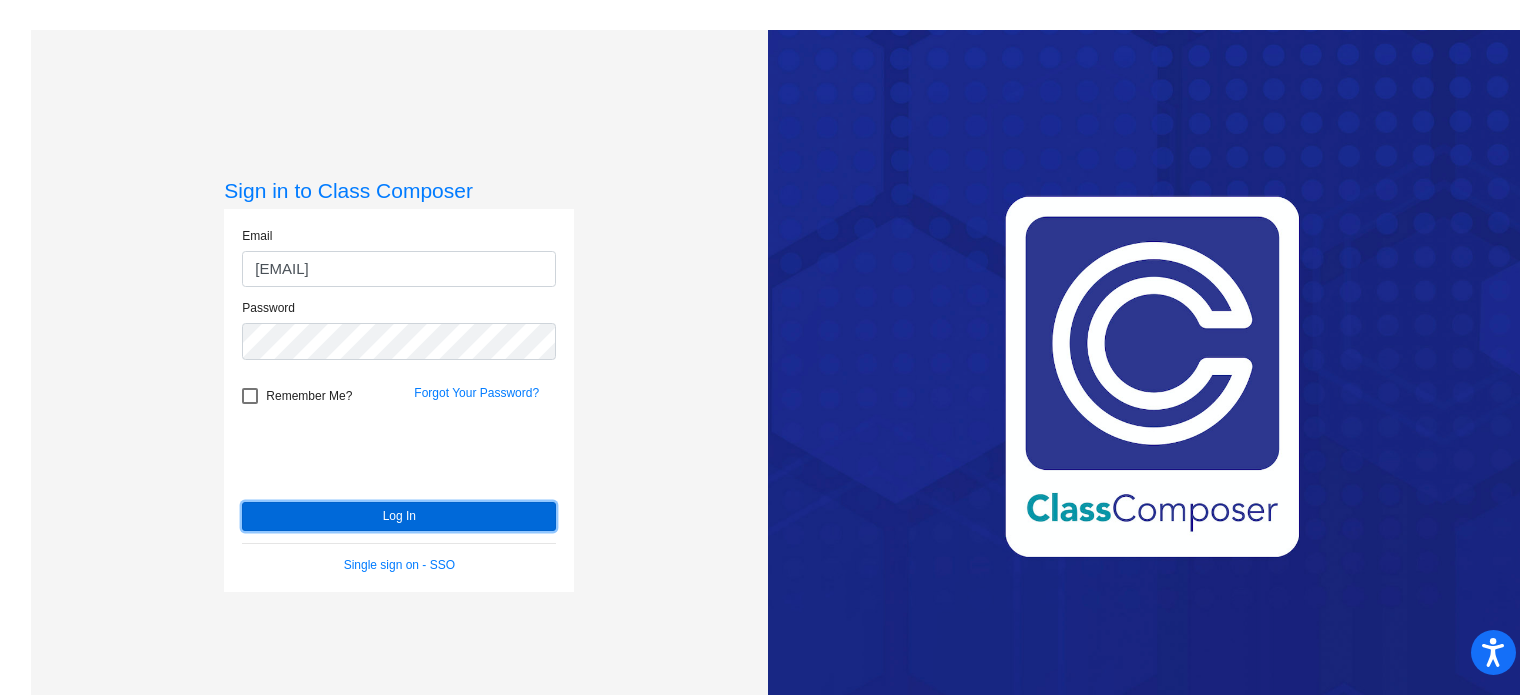 click on "Log In" 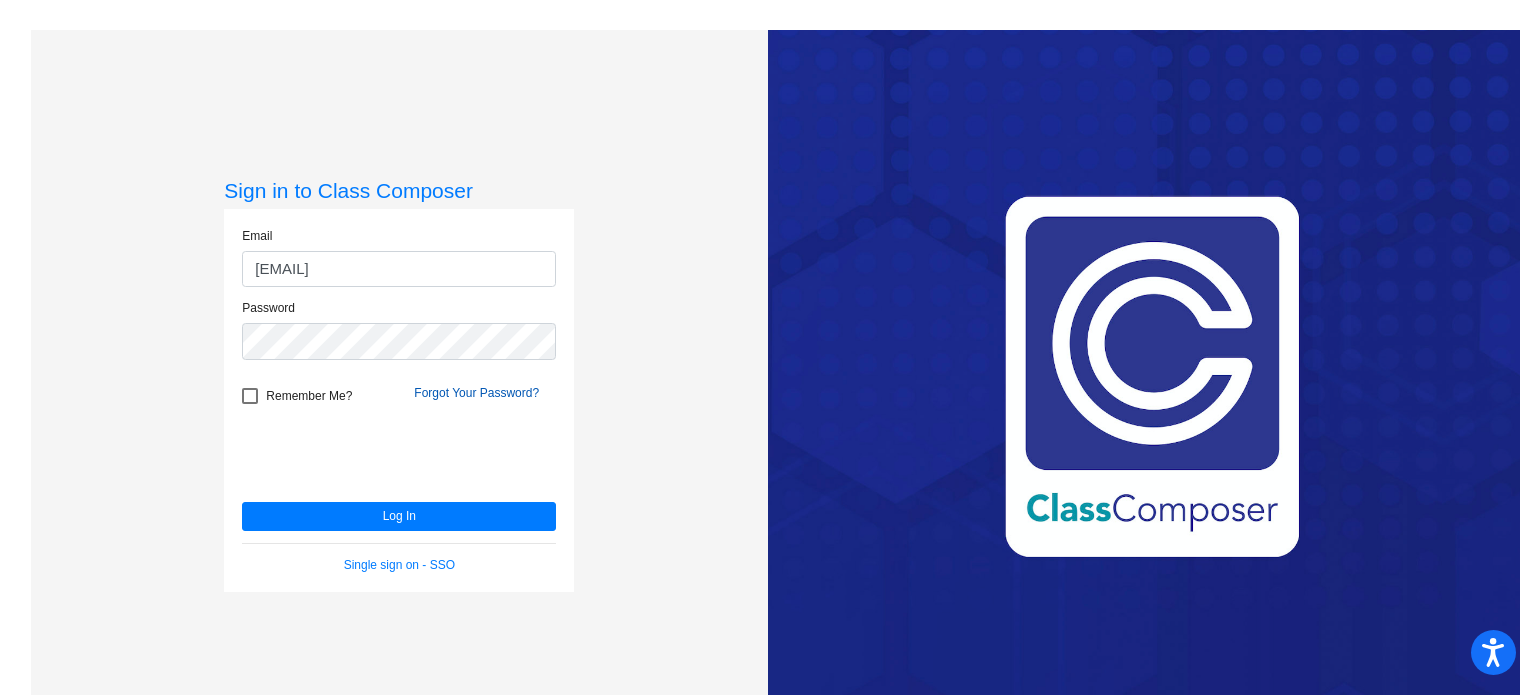 click on "Forgot Your Password?" 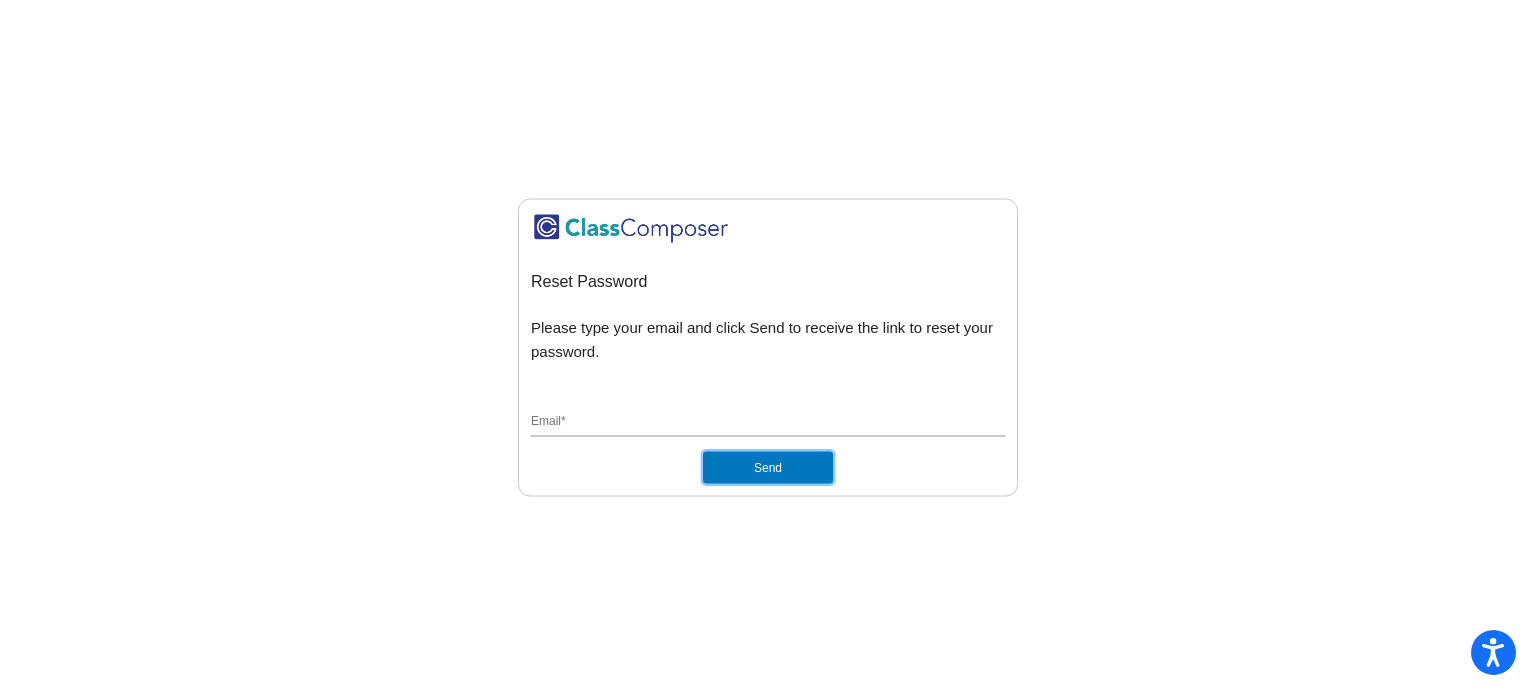 click on "Send" 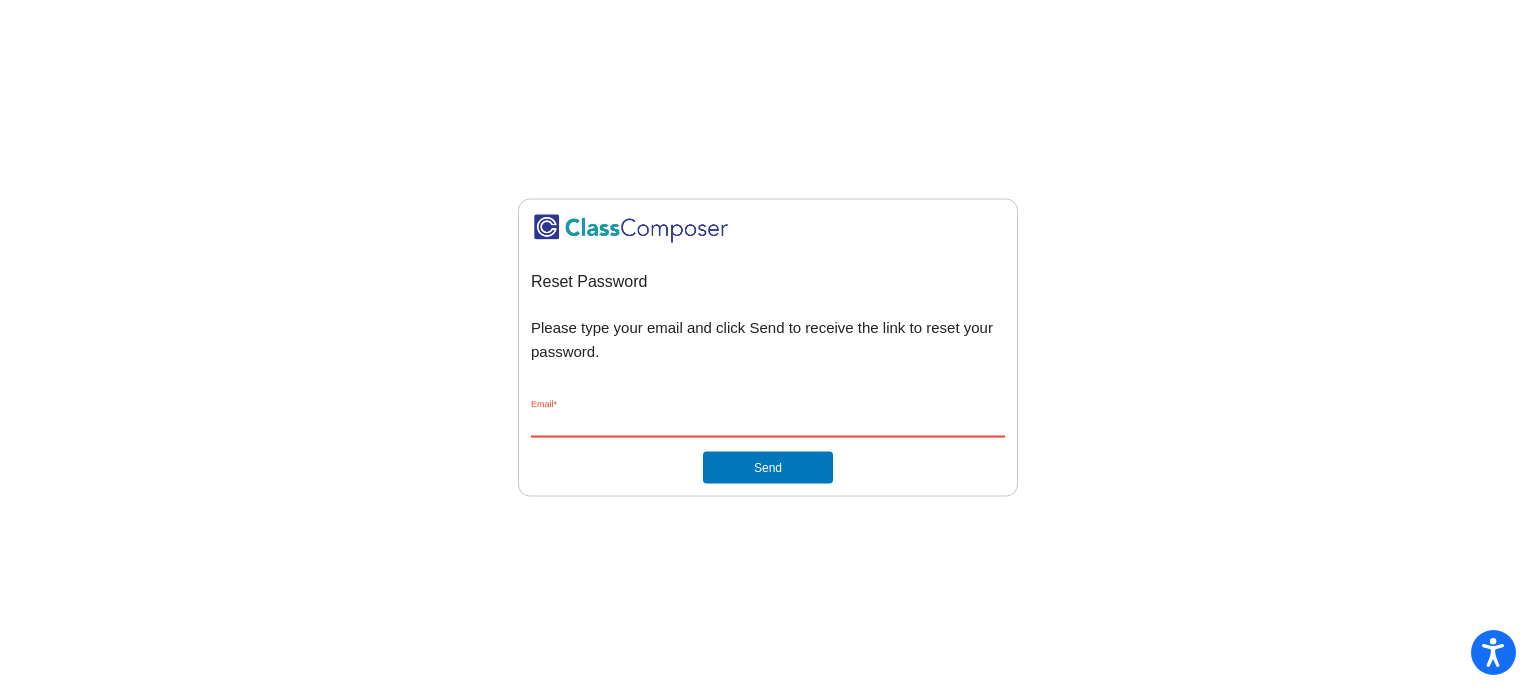 click on "Email  *" at bounding box center (768, 423) 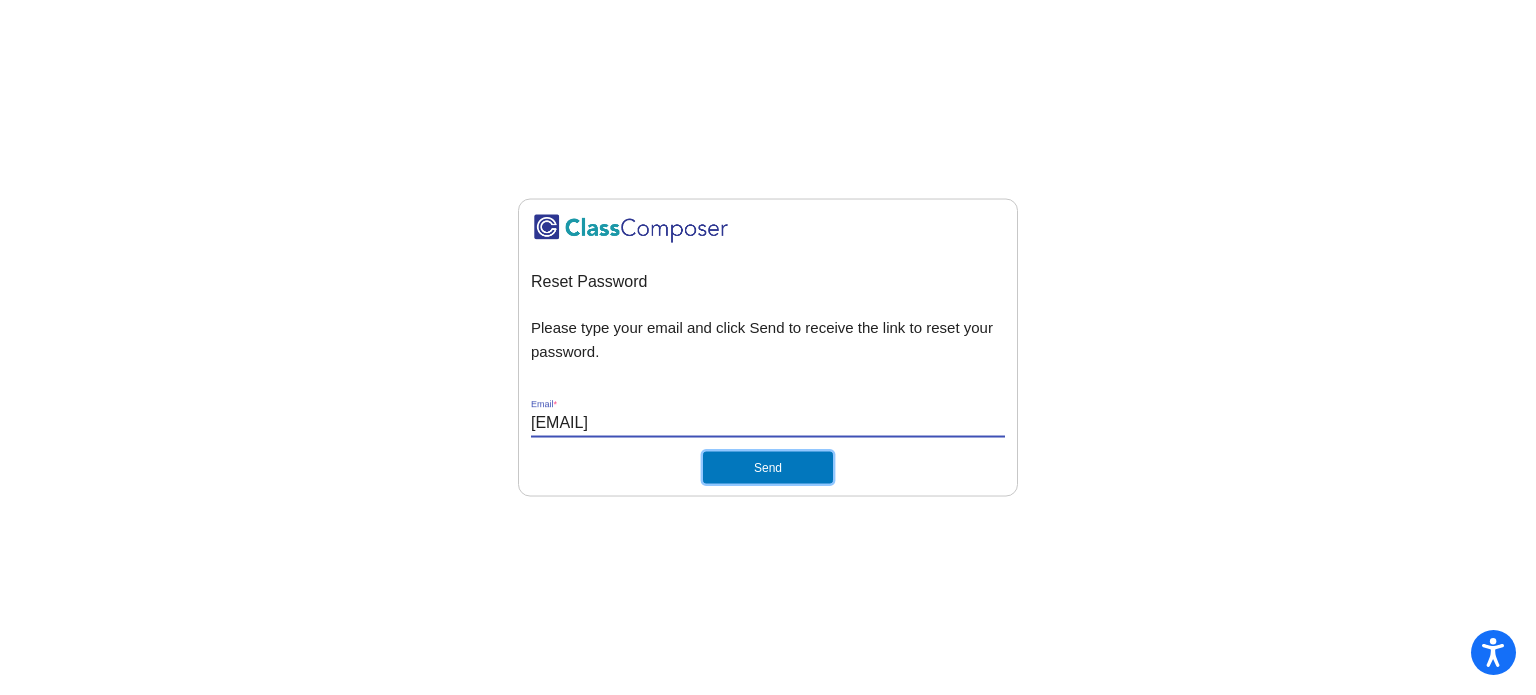 click on "Send" 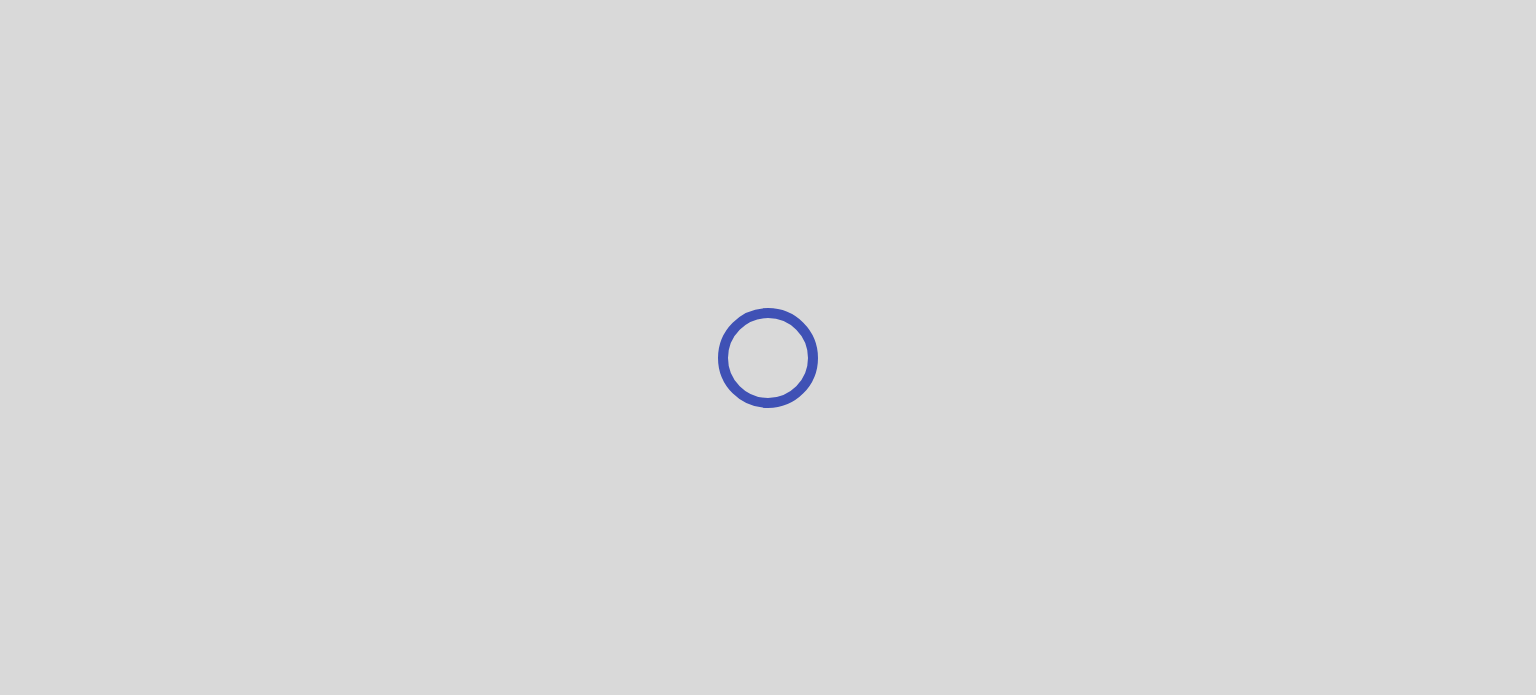 scroll, scrollTop: 0, scrollLeft: 0, axis: both 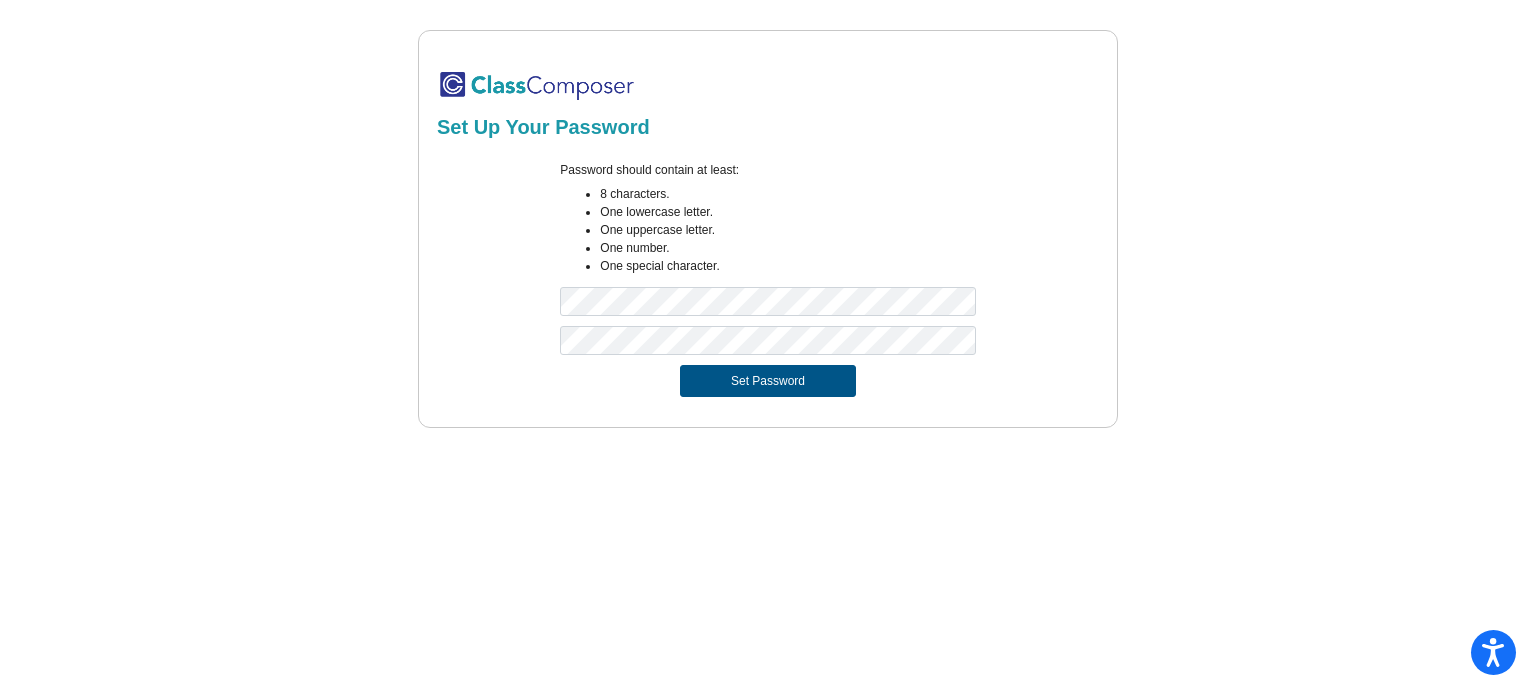 click on "Set Password" at bounding box center (768, 381) 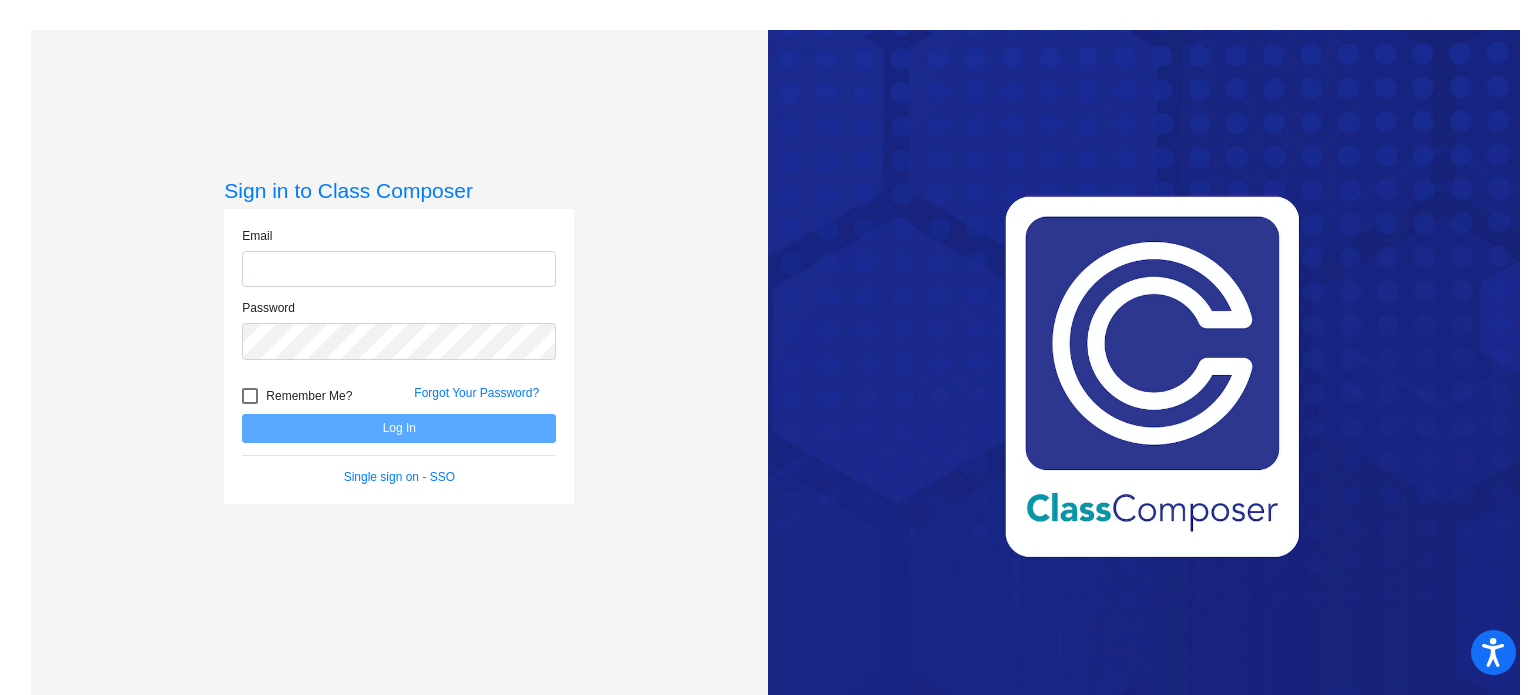 click 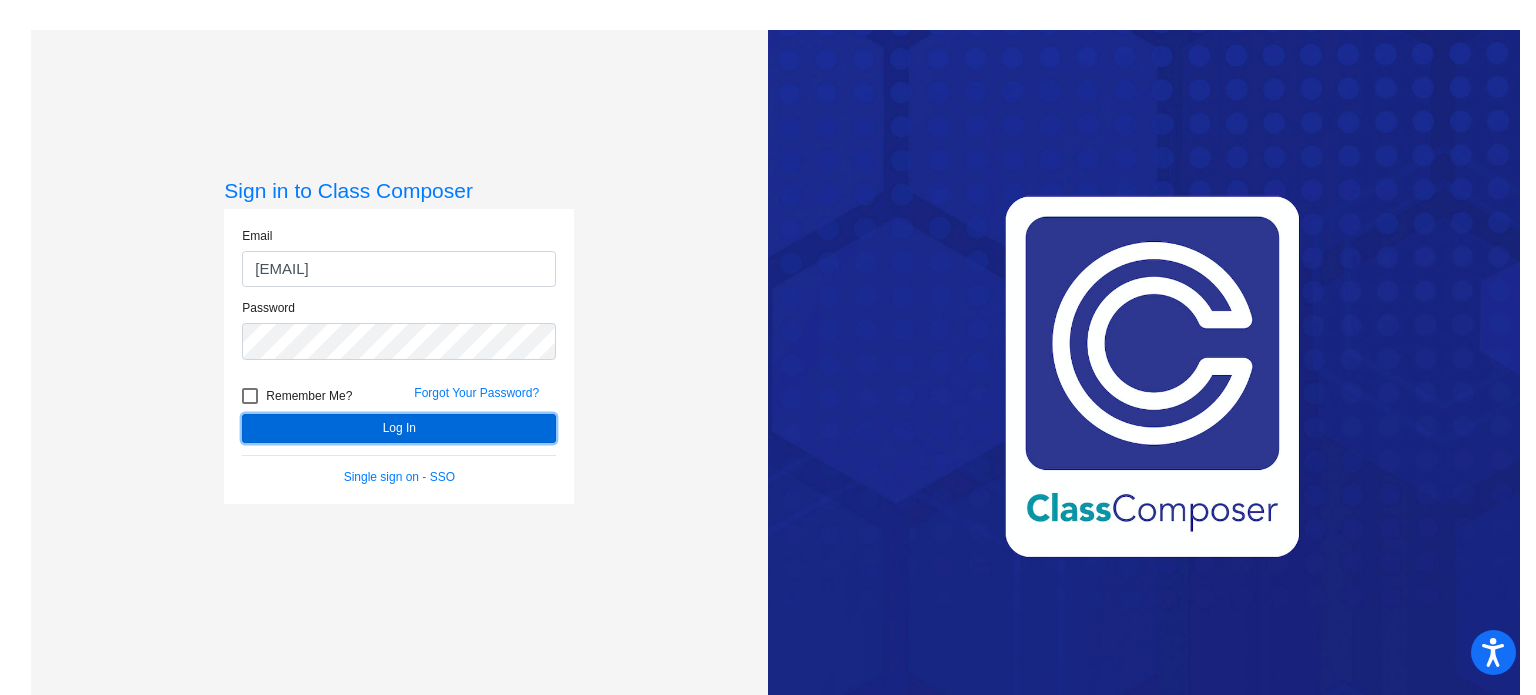 click on "Log In" 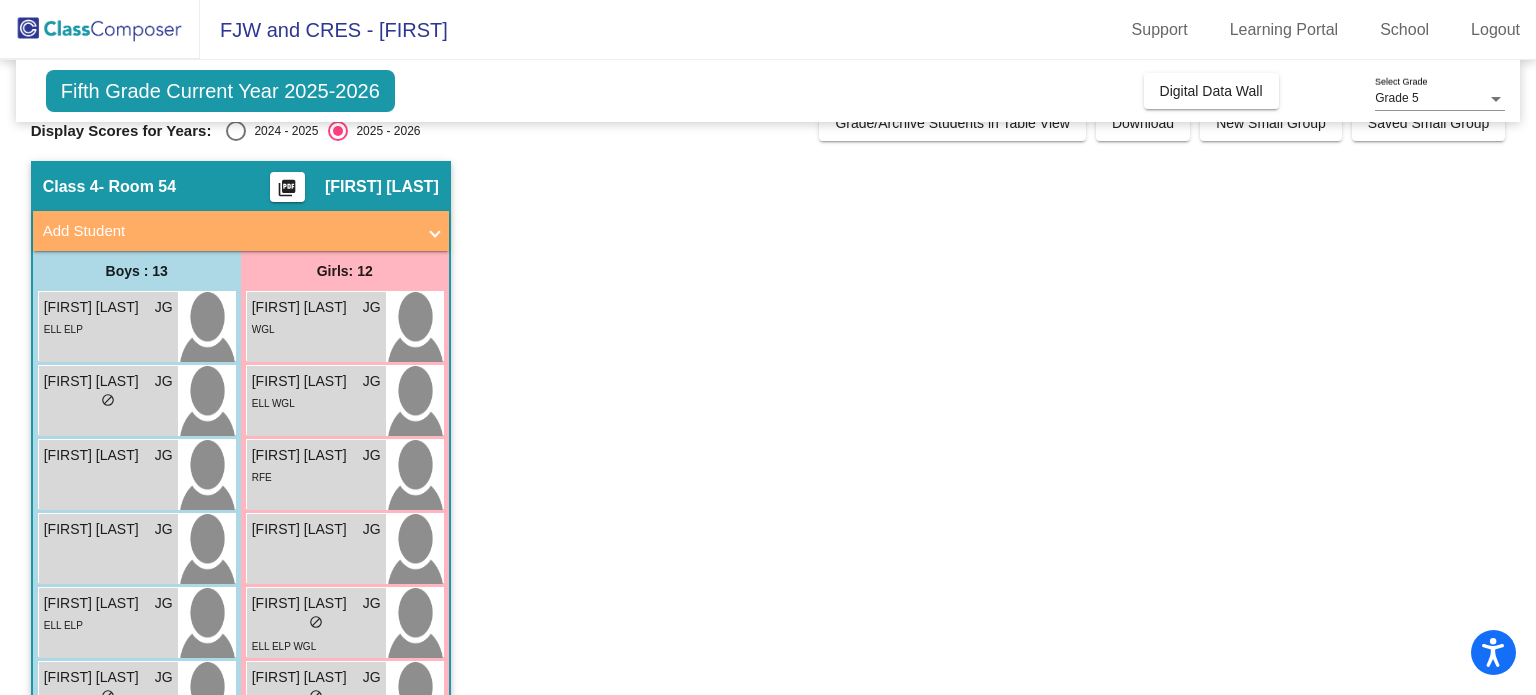 scroll, scrollTop: 0, scrollLeft: 0, axis: both 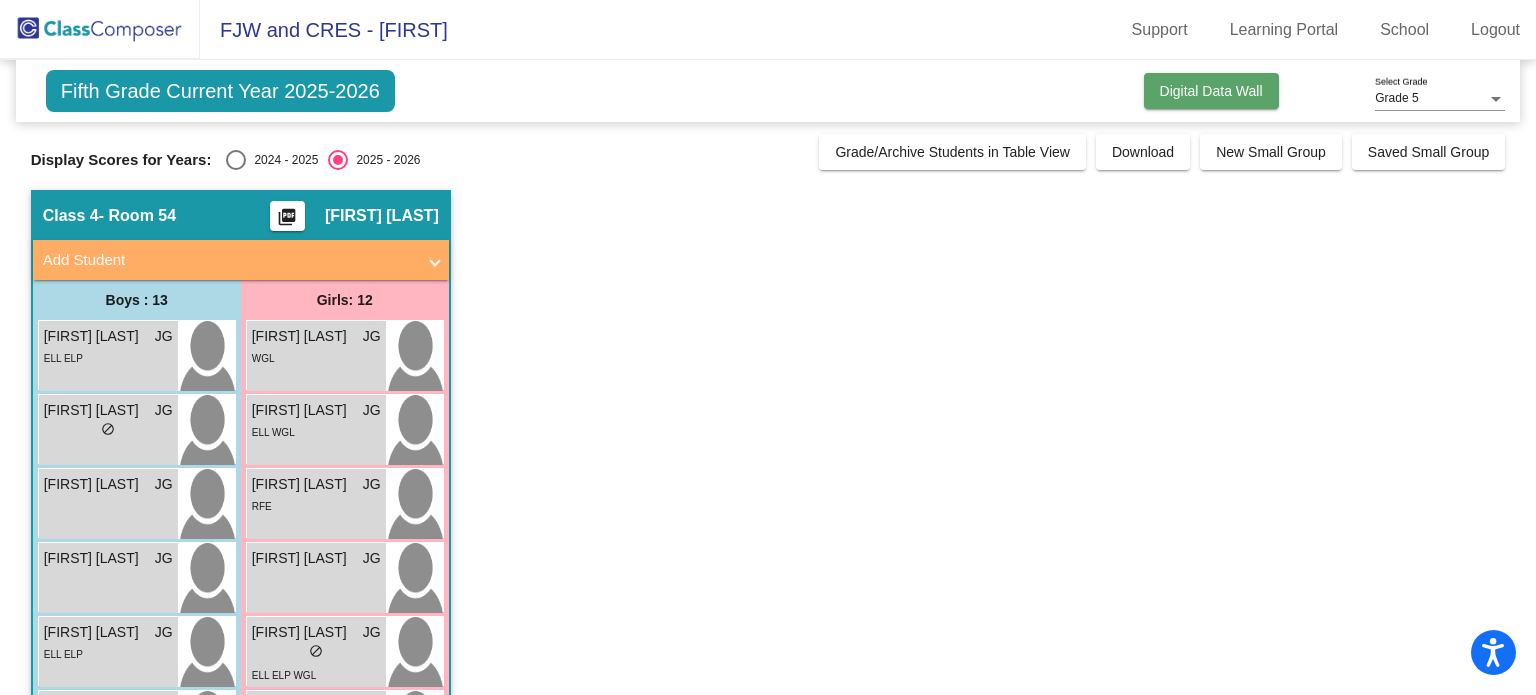 click on "Digital Data Wall" 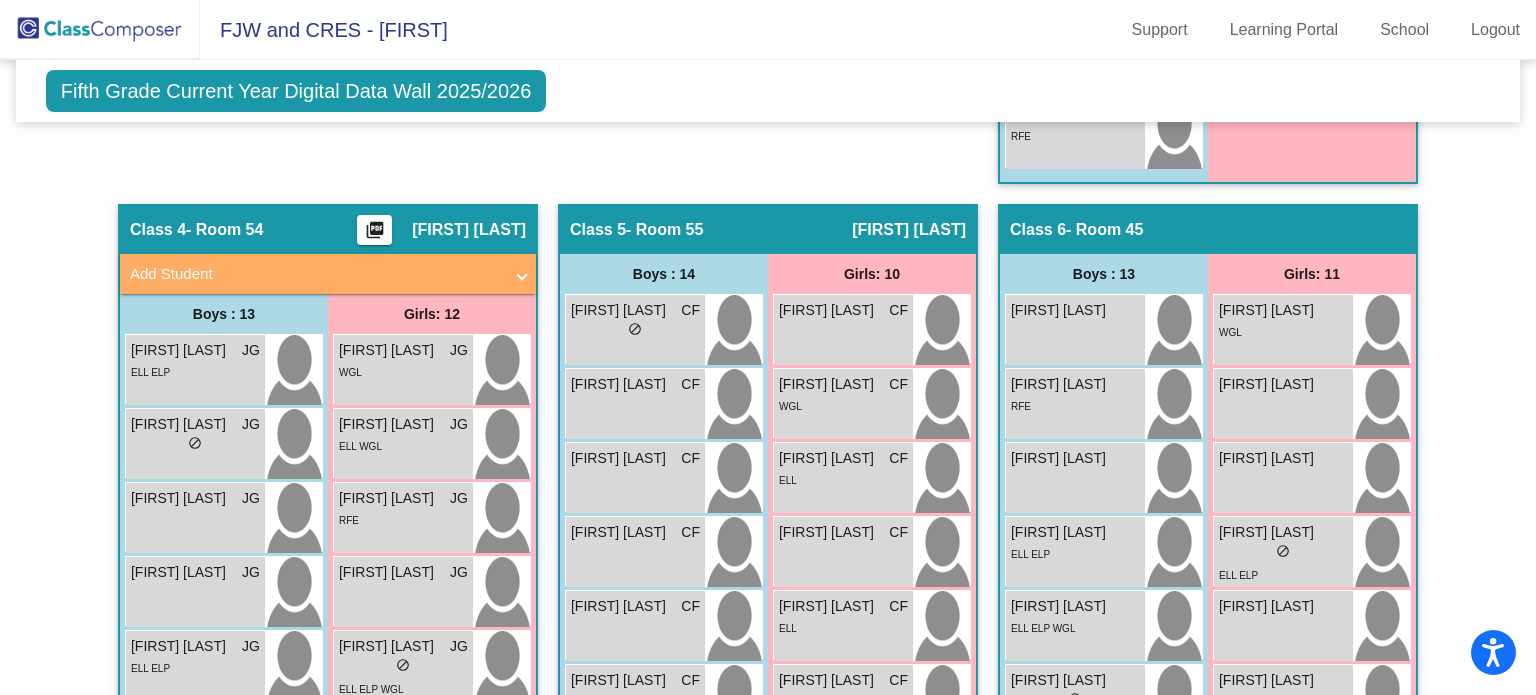 scroll, scrollTop: 1526, scrollLeft: 0, axis: vertical 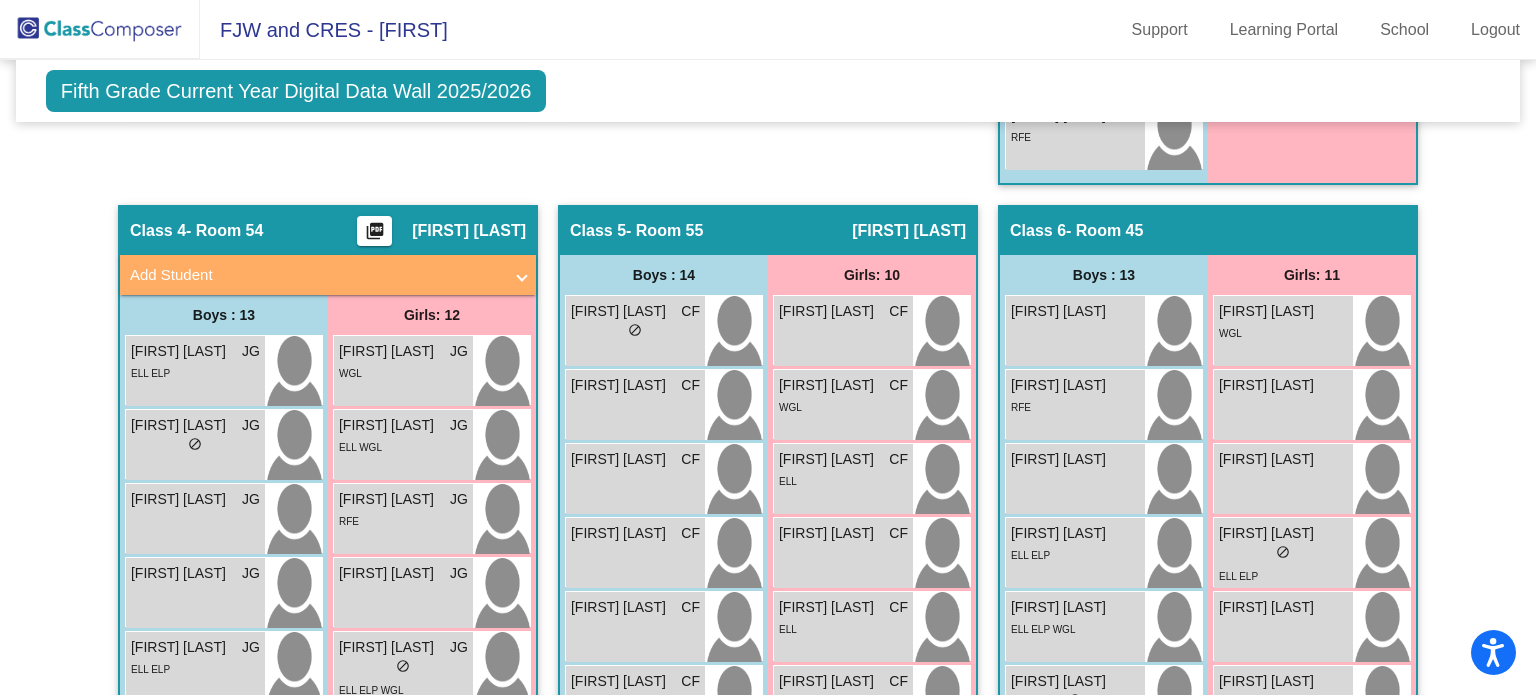 click on "Class [NUMBER]   - Room [NUMBER]  picture_as_pdf [FIRST] [LAST]  Add Student  First Name Last Name Student Id  (Recommended)   Boy   Girl   Non Binary Add Close  Boys : [NUMBER]  [FIRST] [LAST] AM lock do_not_disturb_alt WGL [FIRST] [LAST] AM lock do_not_disturb_alt ELL ELP [FIRST] [LAST] AM lock do_not_disturb_alt WGL [FIRST] [LAST] AM lock do_not_disturb_alt [FIRST] [LAST] AM lock do_not_disturb_alt [FIRST] [LAST] AM lock do_not_disturb_alt WGL [FIRST] [LAST] AM lock do_not_disturb_alt ELL ELP [FIRST] [LAST] AM lock do_not_disturb_alt ELL ELP [FIRST] [LAST] AM lock do_not_disturb_alt [FIRST] [LAST] AM lock do_not_disturb_alt RFE [FIRST] [LAST] AM lock do_not_disturb_alt ELL ELP [FIRST] [LAST] AM lock do_not_disturb_alt [FIRST] [LAST] AM lock do_not_disturb_alt Girls: [NUMBER]  [FIRST] [LAST] AM lock do_not_disturb_alt ELL ELP [FIRST] [LAST] AM lock do_not_disturb_alt [FIRST] [LAST] AM lock do_not_disturb_alt WGL [FIRST] [LAST] AM lock do_not_disturb_alt [FIRST] [LAST] AM lock do_not_disturb_alt AM RFE" 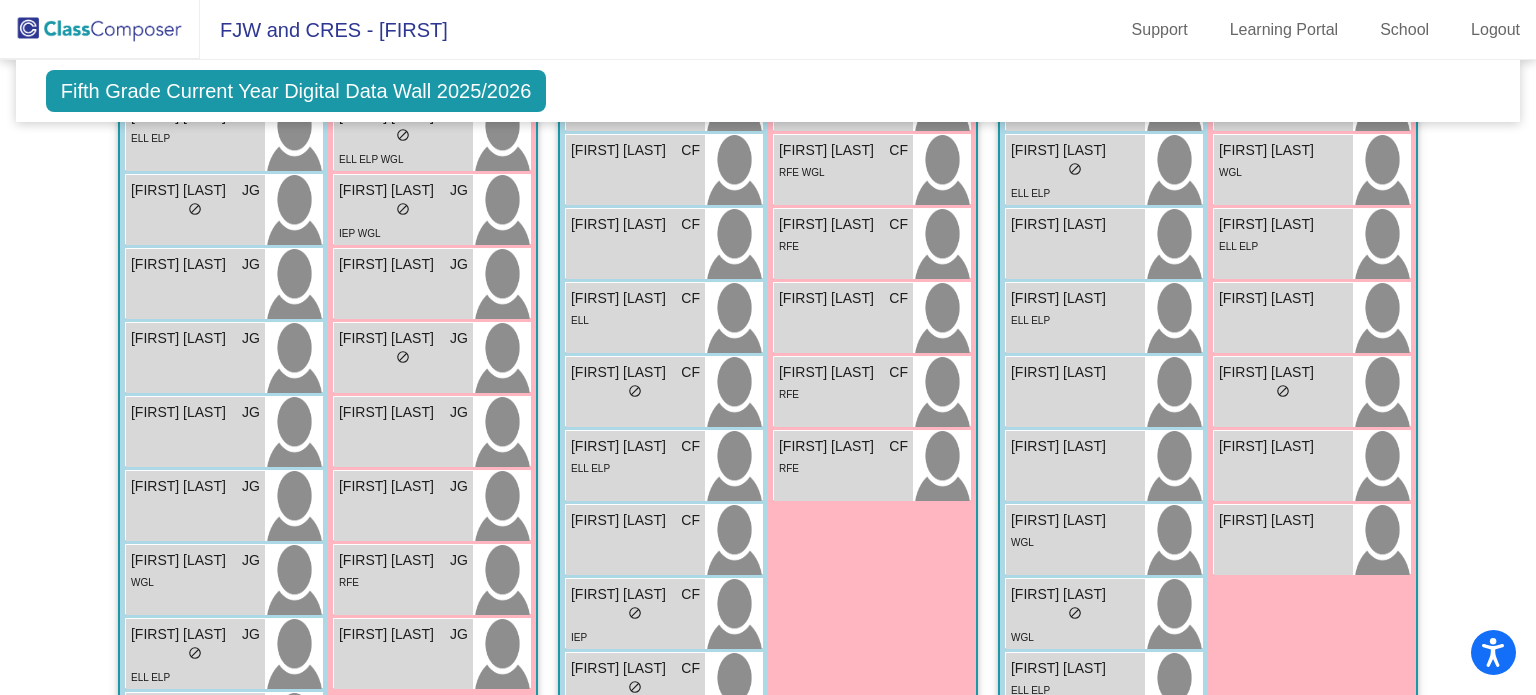 scroll, scrollTop: 2056, scrollLeft: 0, axis: vertical 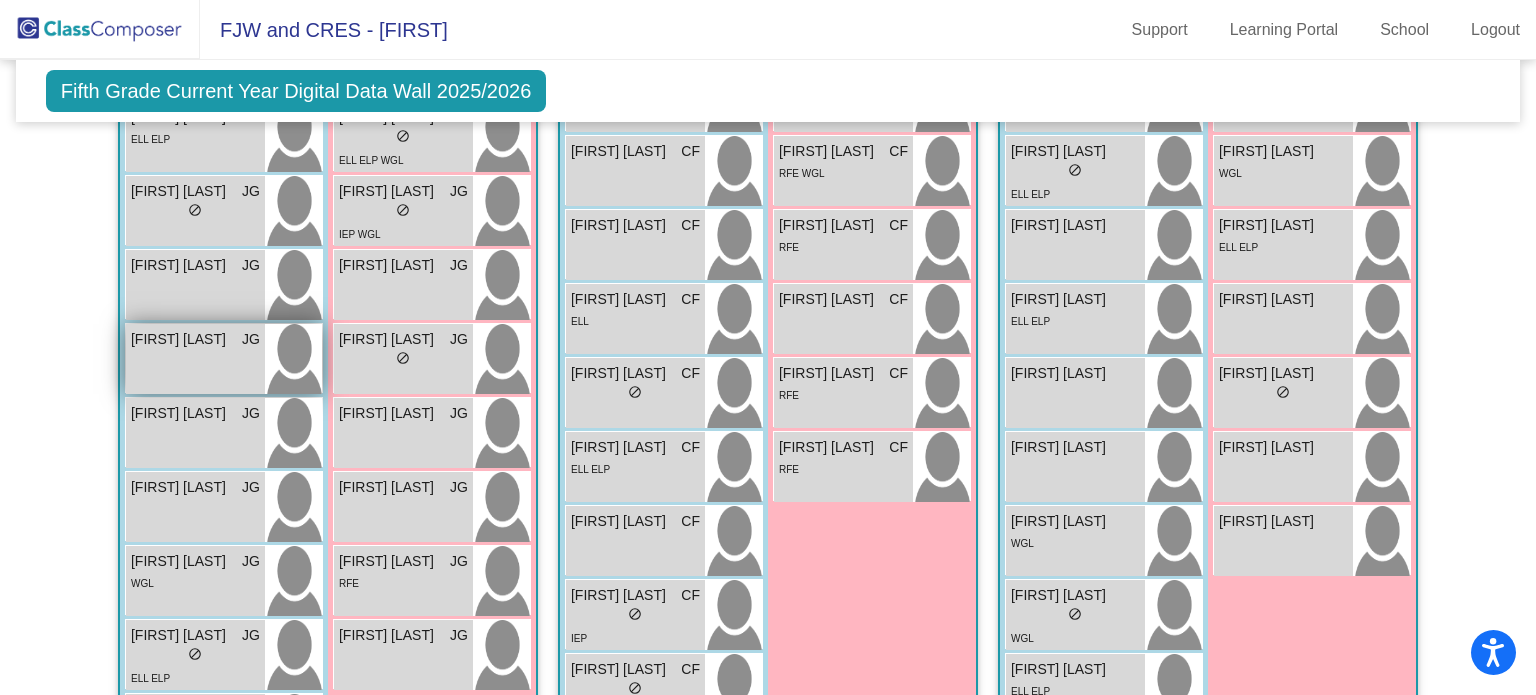 click on "[FIRST] [LAST] JG lock do_not_disturb_alt" at bounding box center [195, 359] 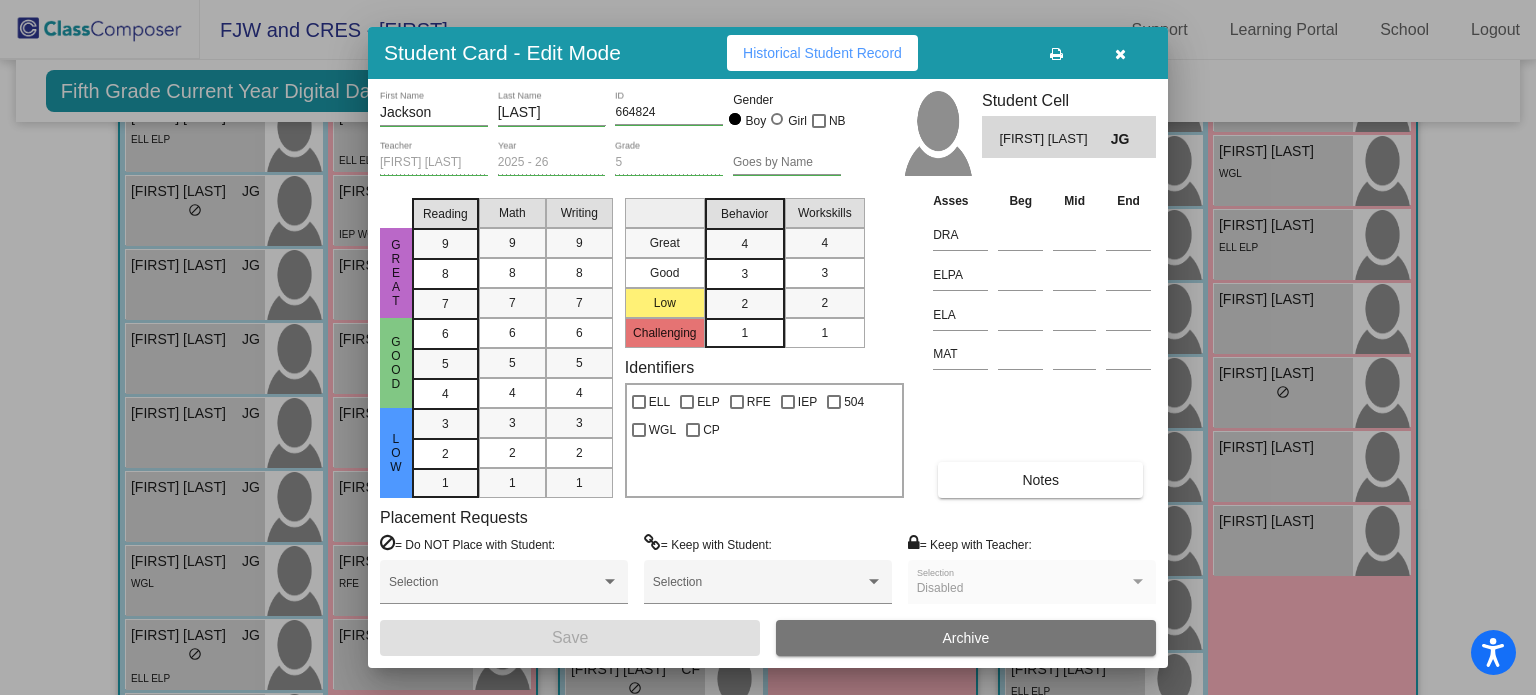 click at bounding box center (1120, 53) 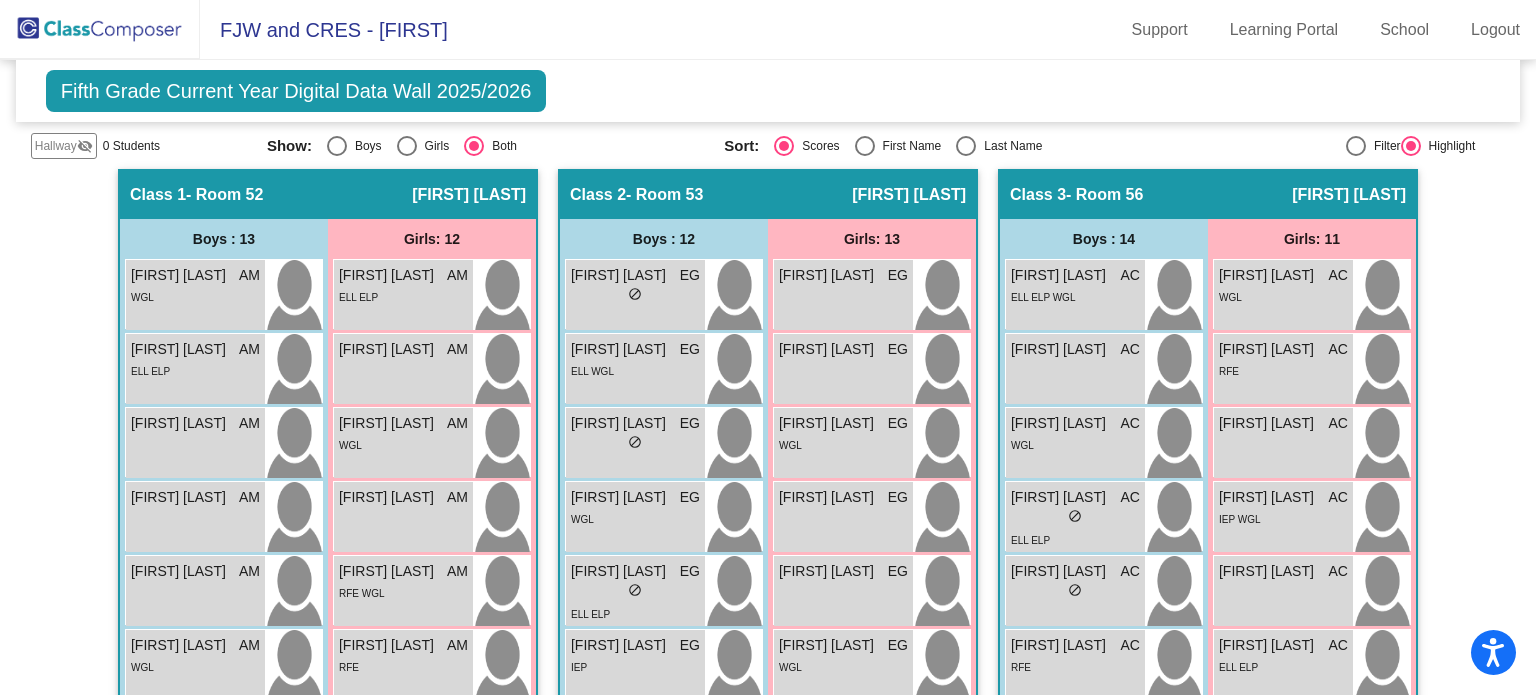 scroll, scrollTop: 433, scrollLeft: 0, axis: vertical 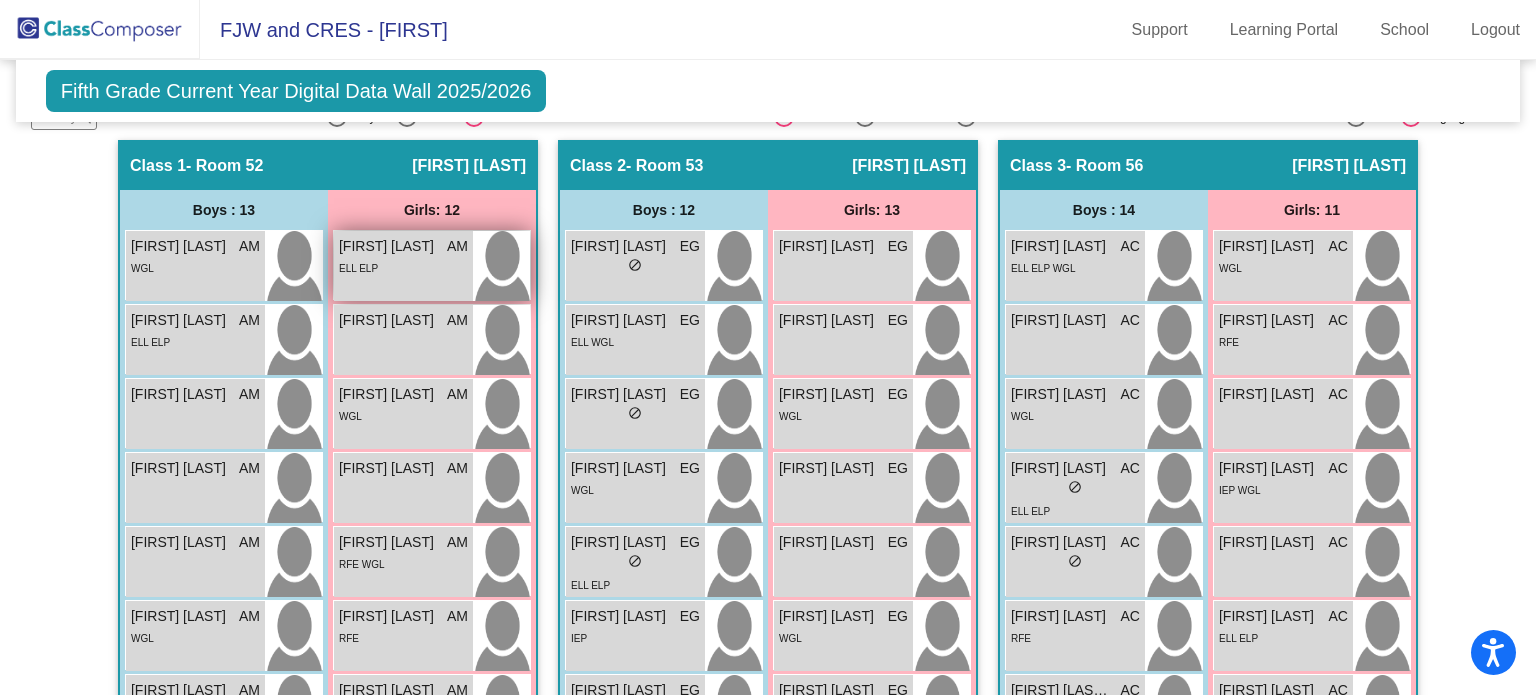 click on "ELL ELP" at bounding box center [403, 267] 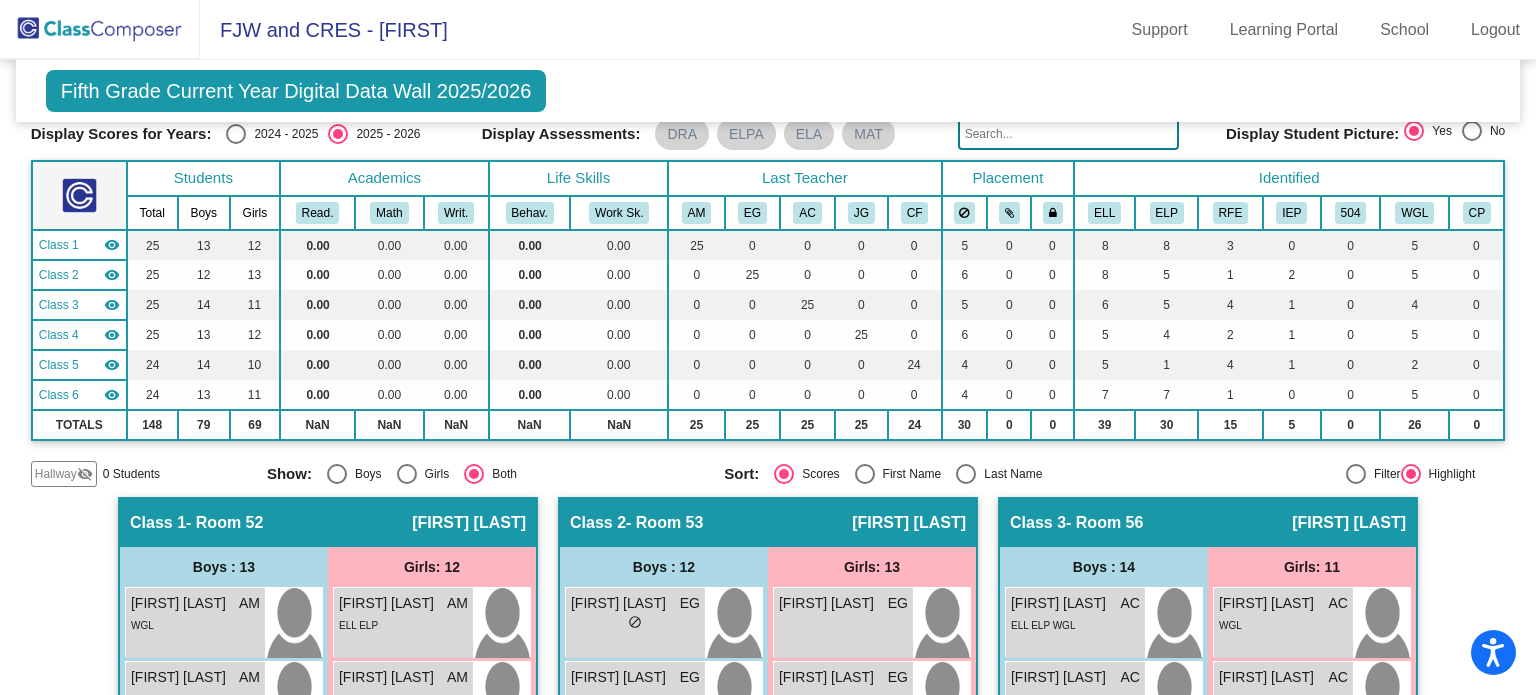 scroll, scrollTop: 0, scrollLeft: 0, axis: both 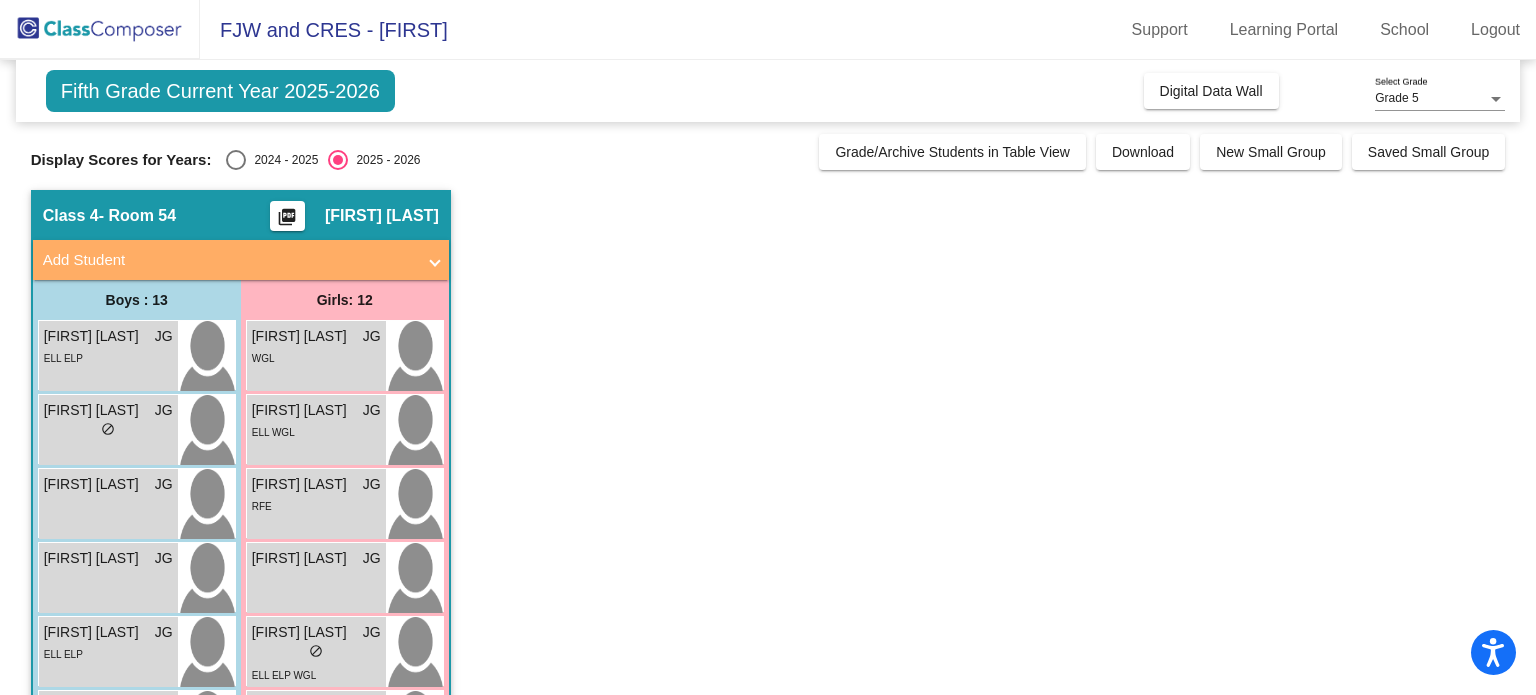 click on "picture_as_pdf" 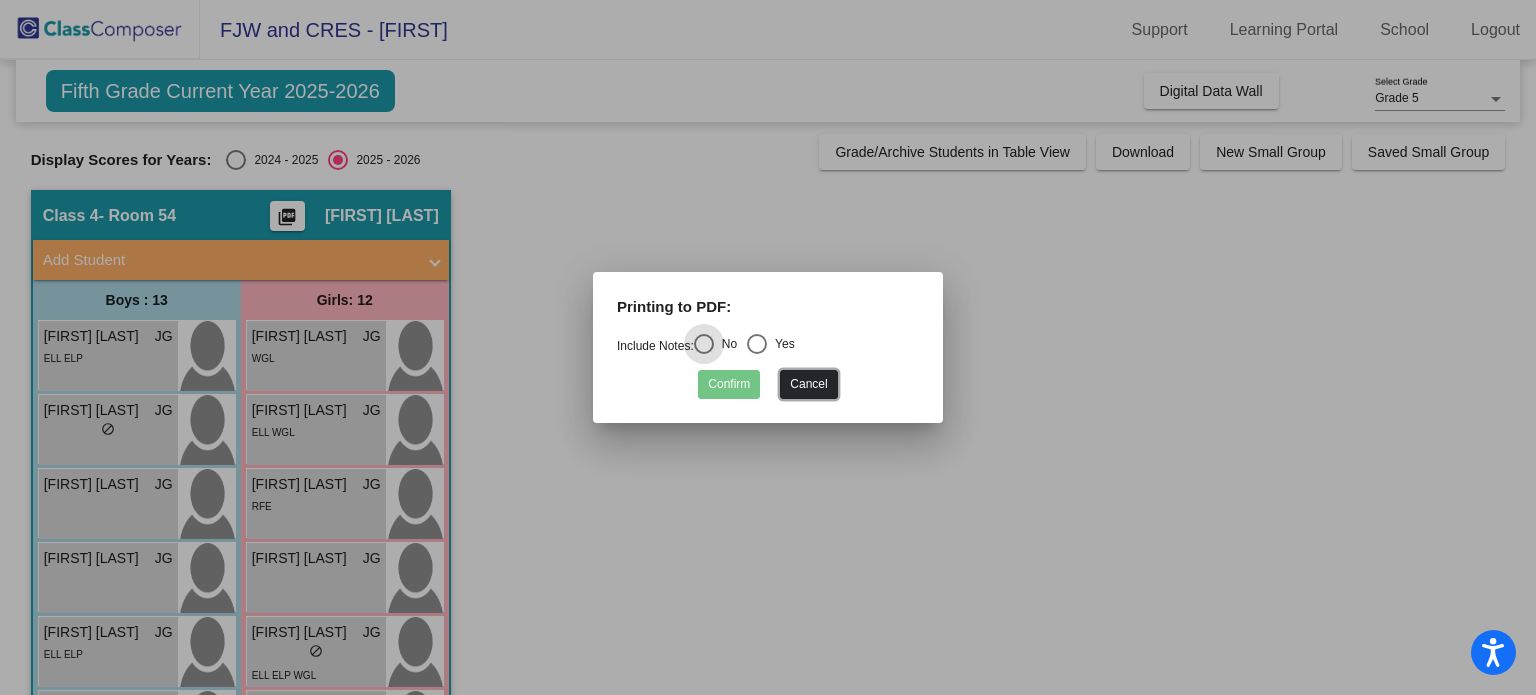 click on "Cancel" at bounding box center (808, 384) 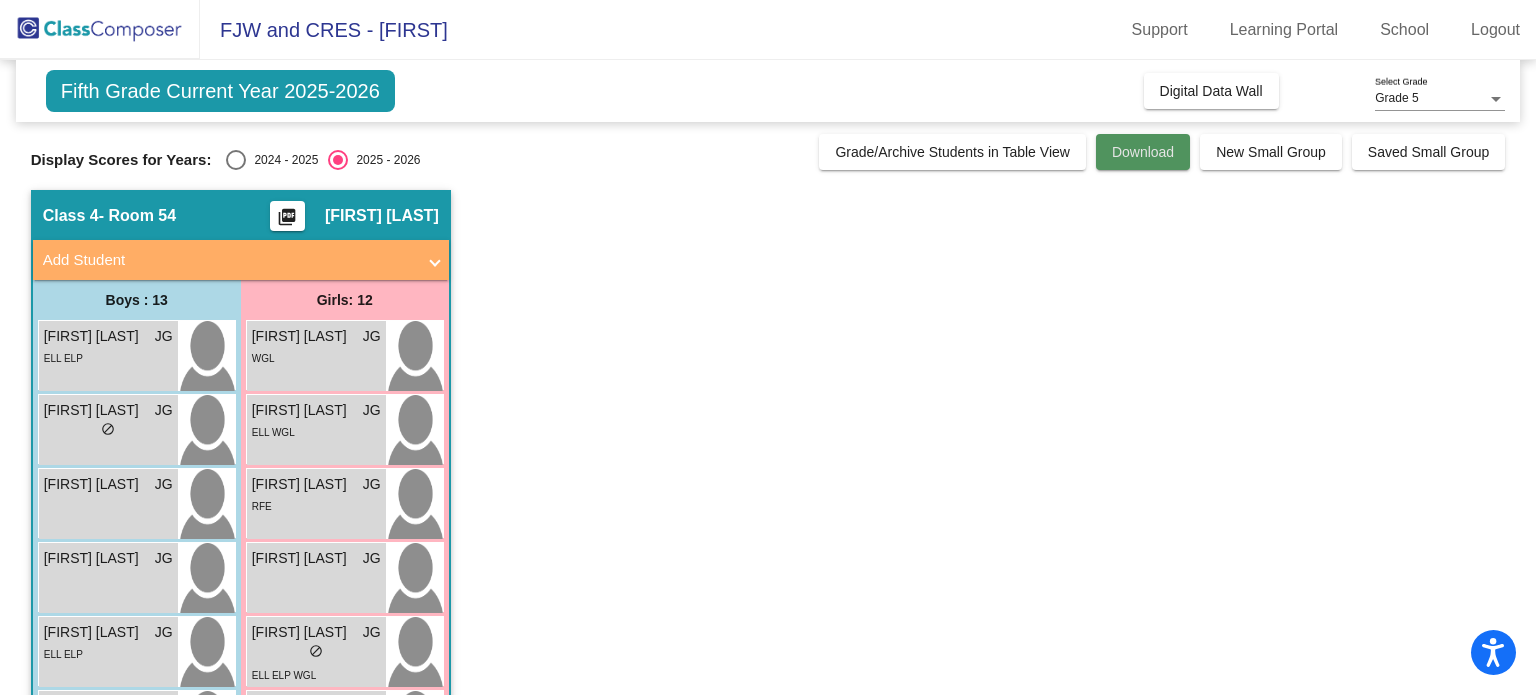 click on "Download" 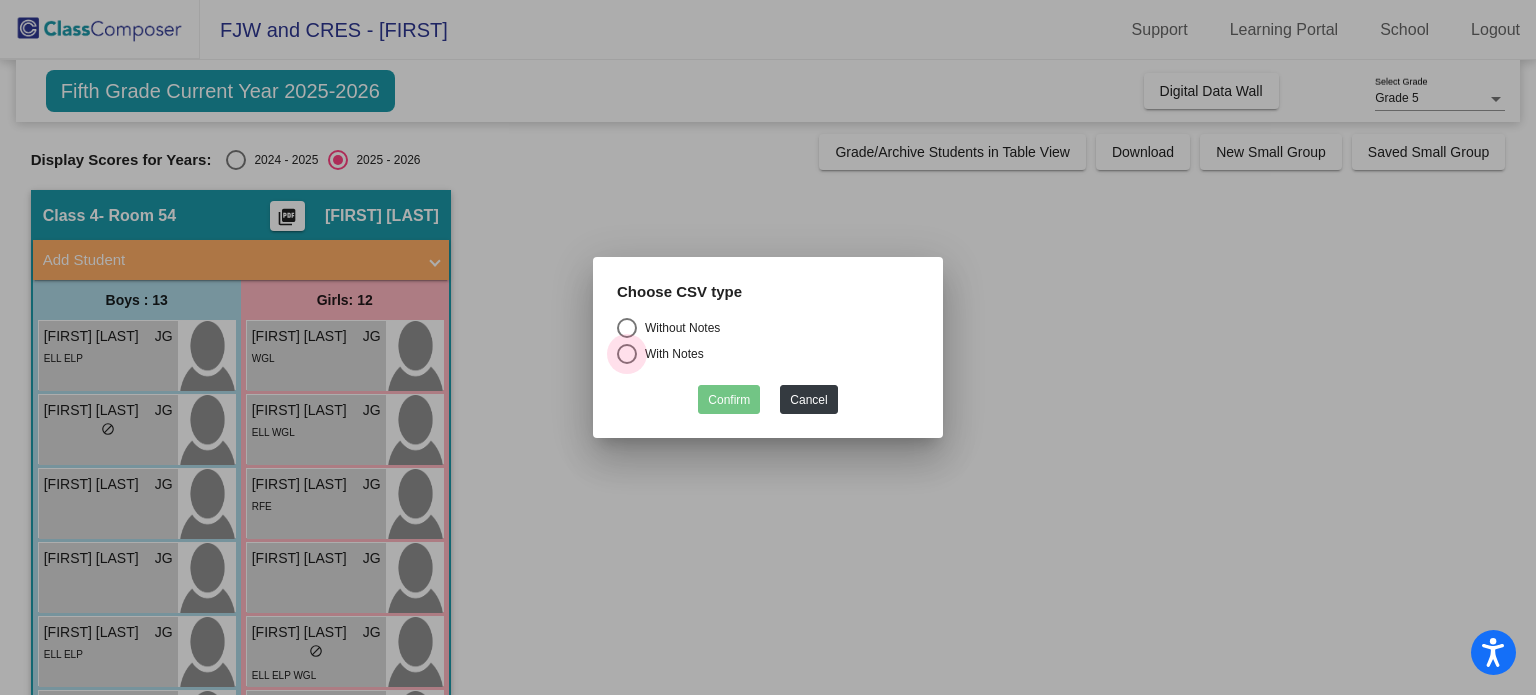 click on "With Notes" at bounding box center [670, 354] 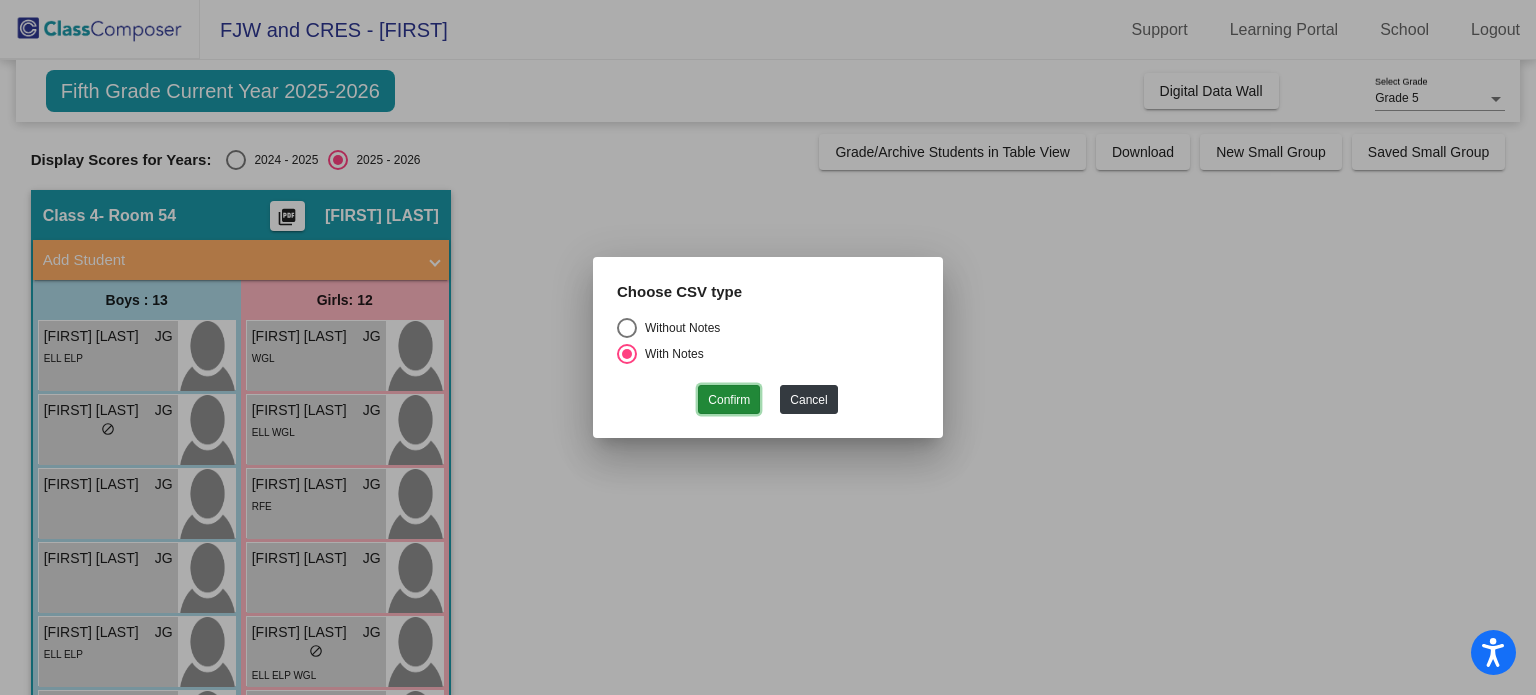 click on "Confirm" at bounding box center [729, 399] 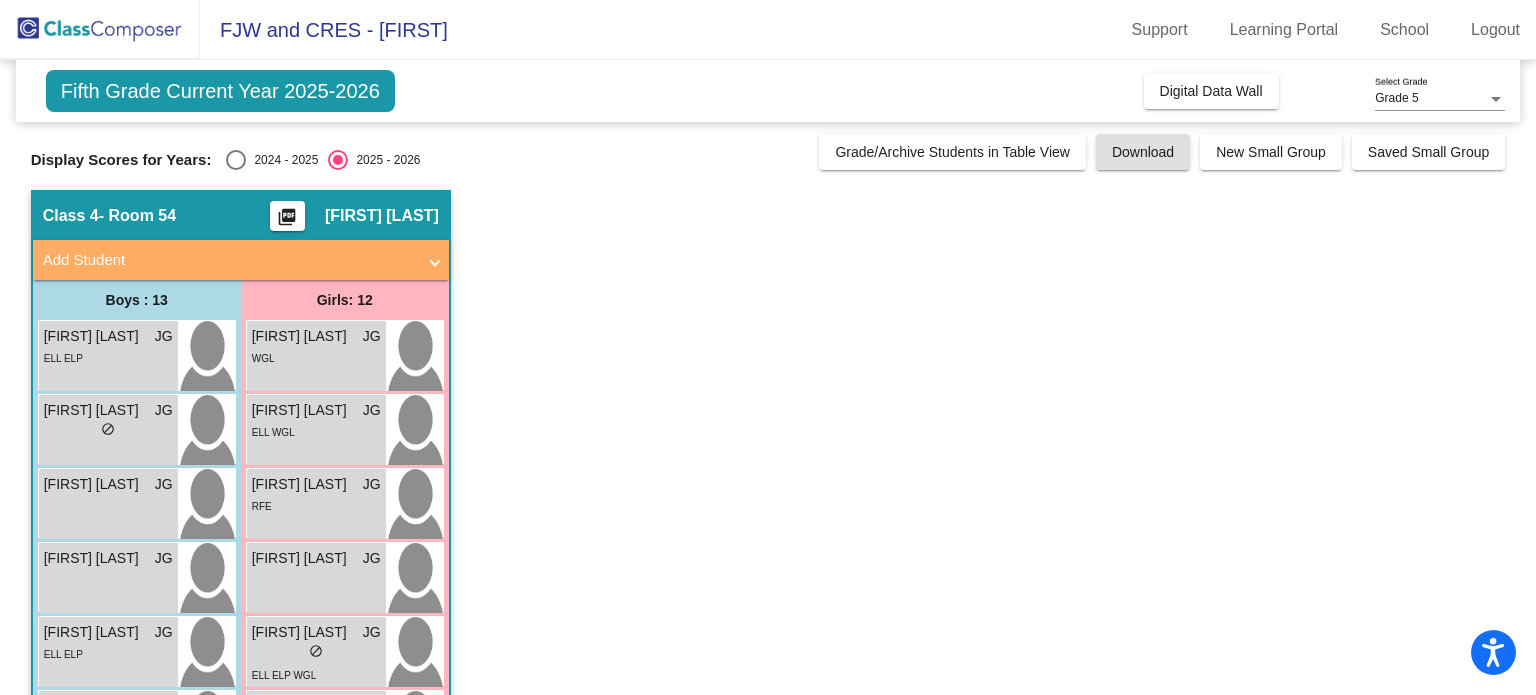 click on "picture_as_pdf" 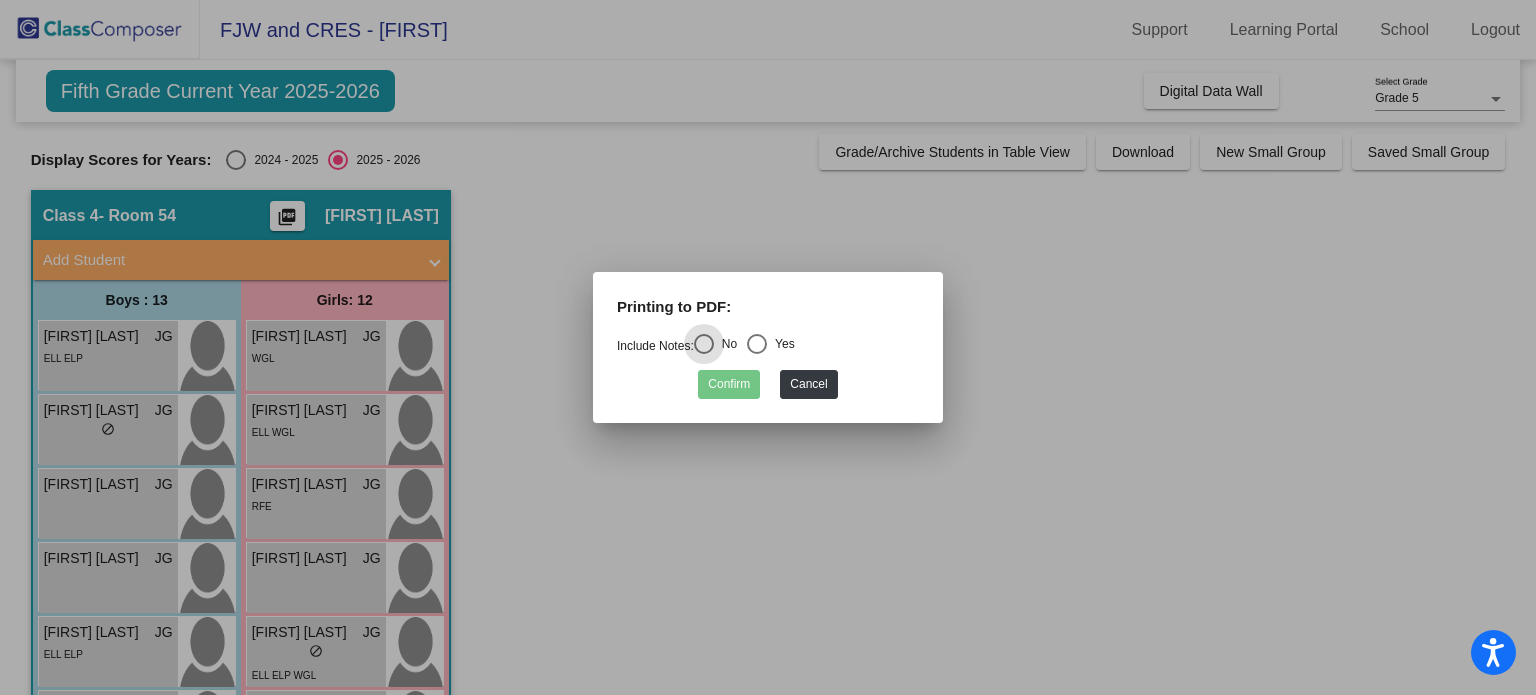 click at bounding box center [757, 344] 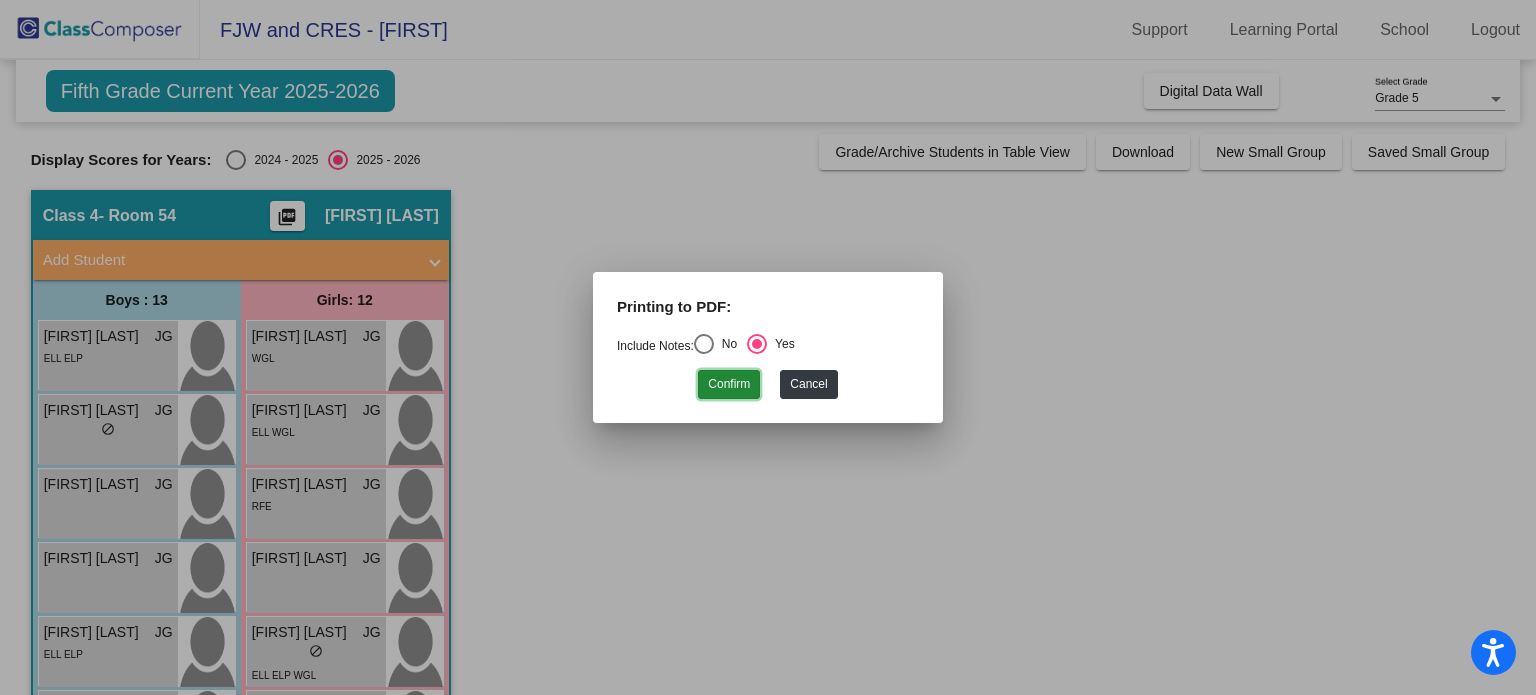 click on "Confirm" at bounding box center (729, 384) 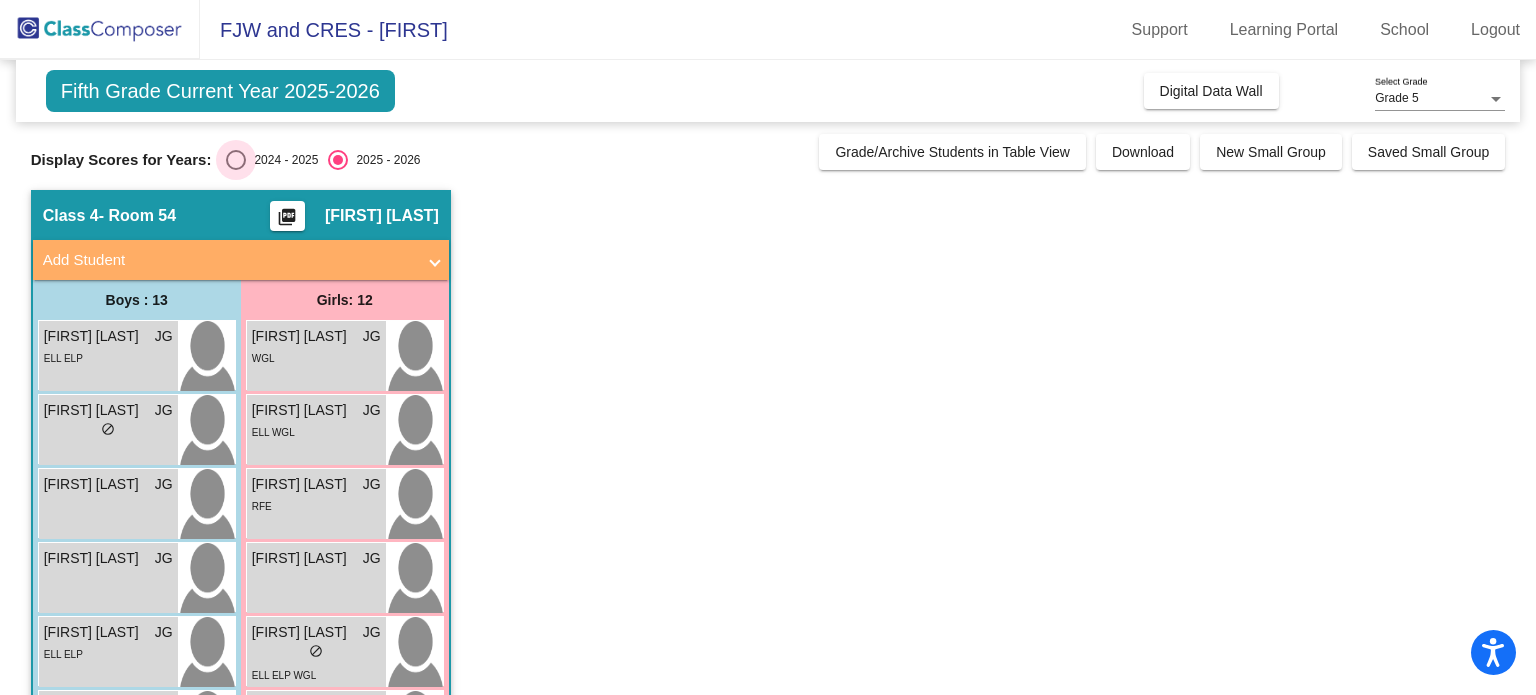 click at bounding box center (236, 160) 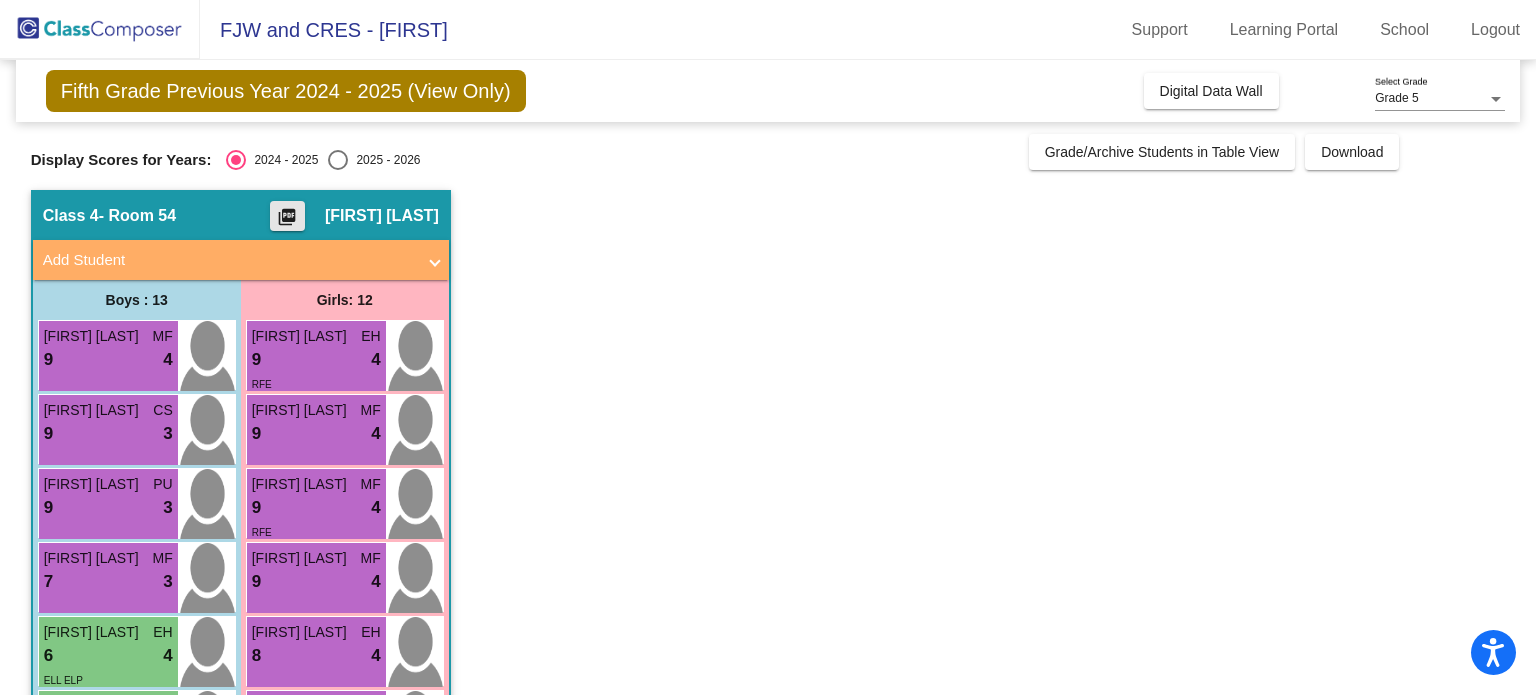 click on "picture_as_pdf" 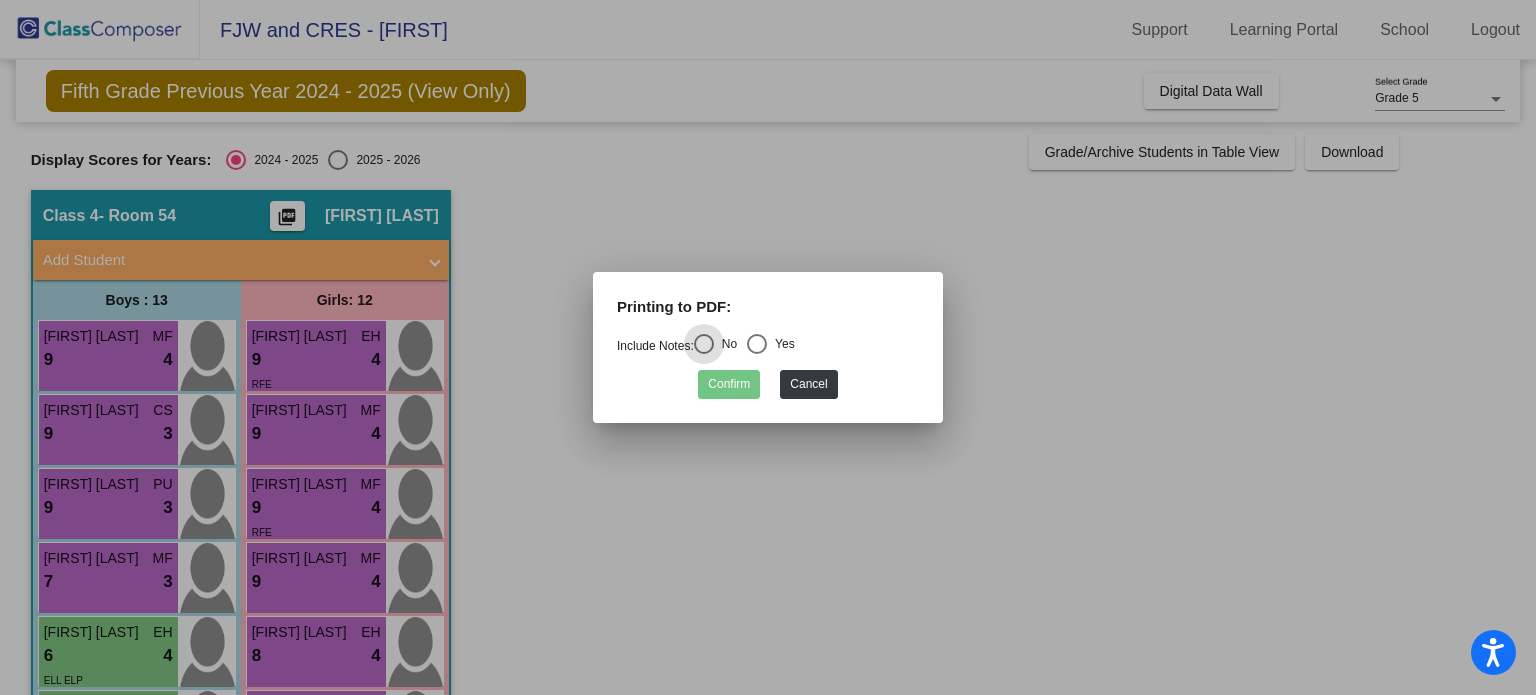 click at bounding box center [757, 344] 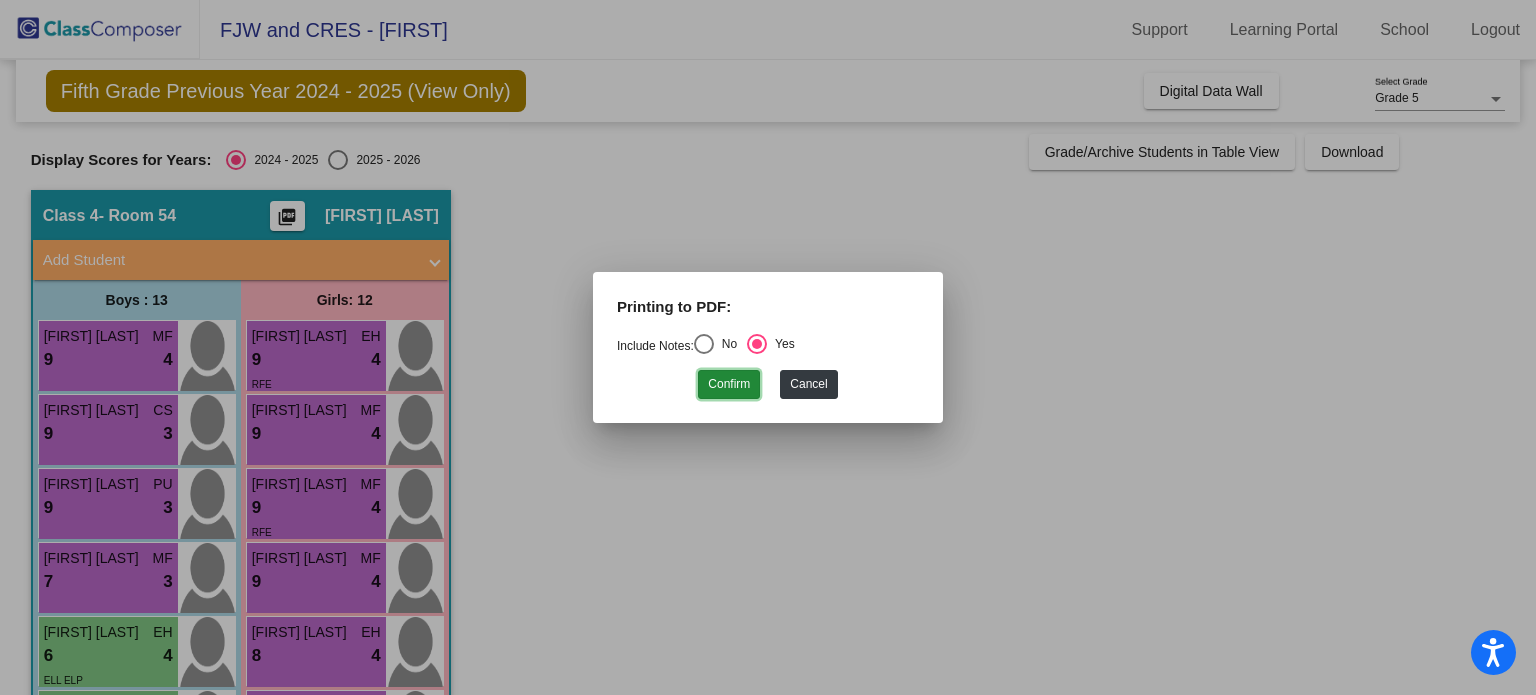 click on "Confirm" at bounding box center [729, 384] 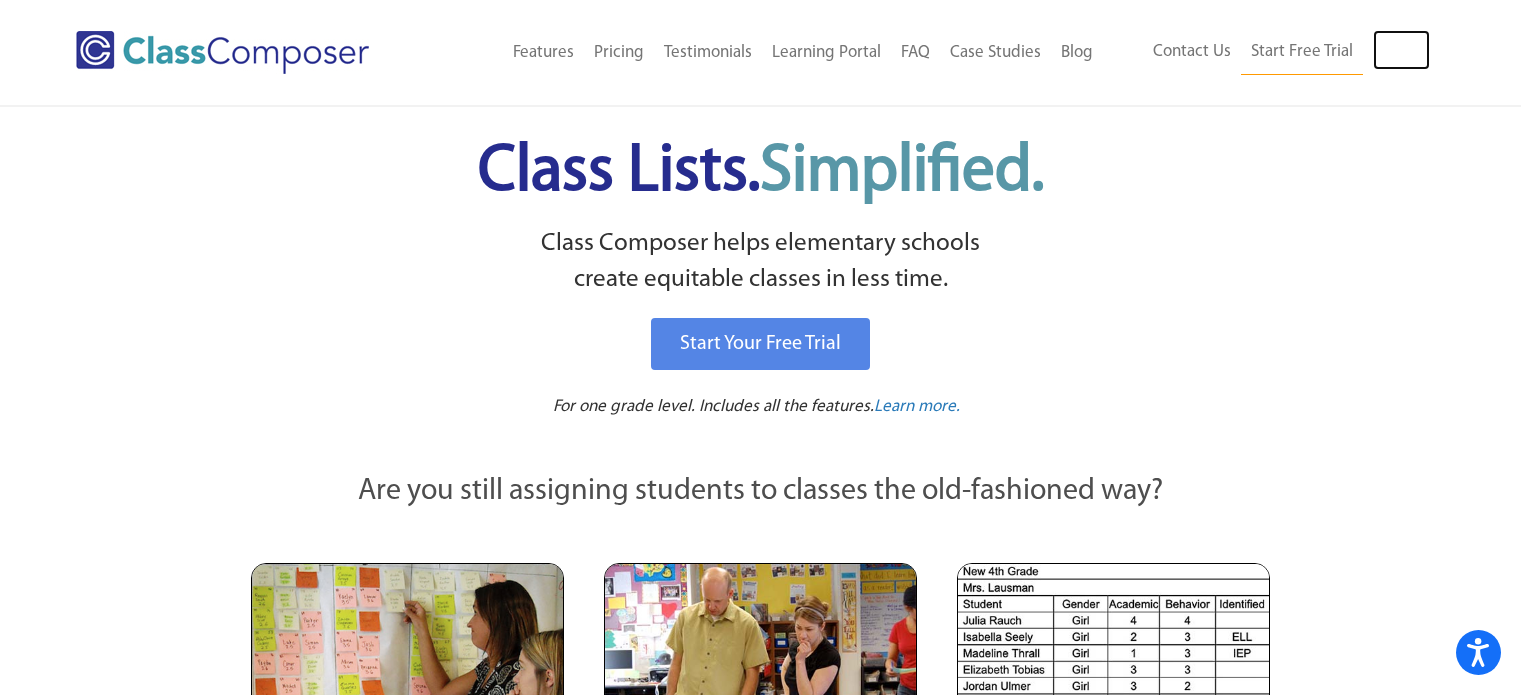 scroll, scrollTop: 0, scrollLeft: 0, axis: both 